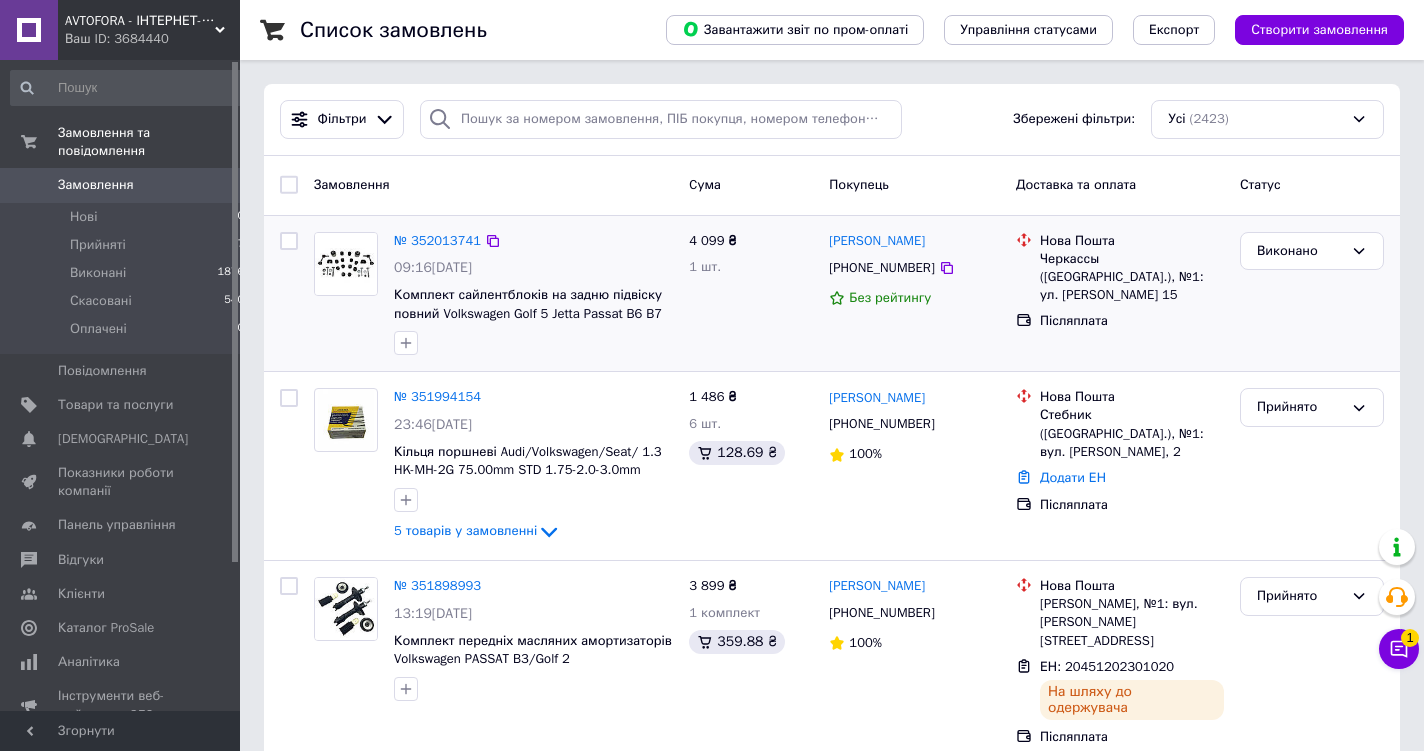 scroll, scrollTop: 0, scrollLeft: 0, axis: both 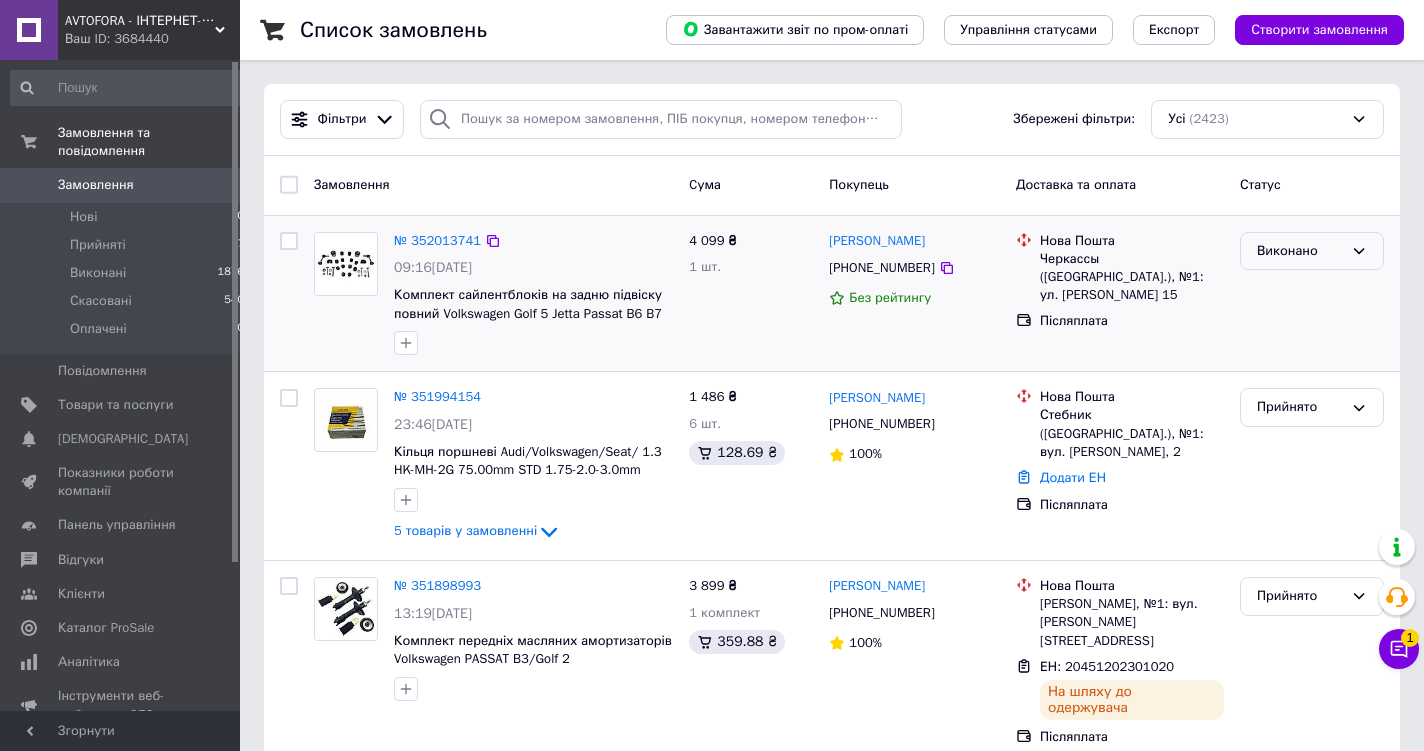 click 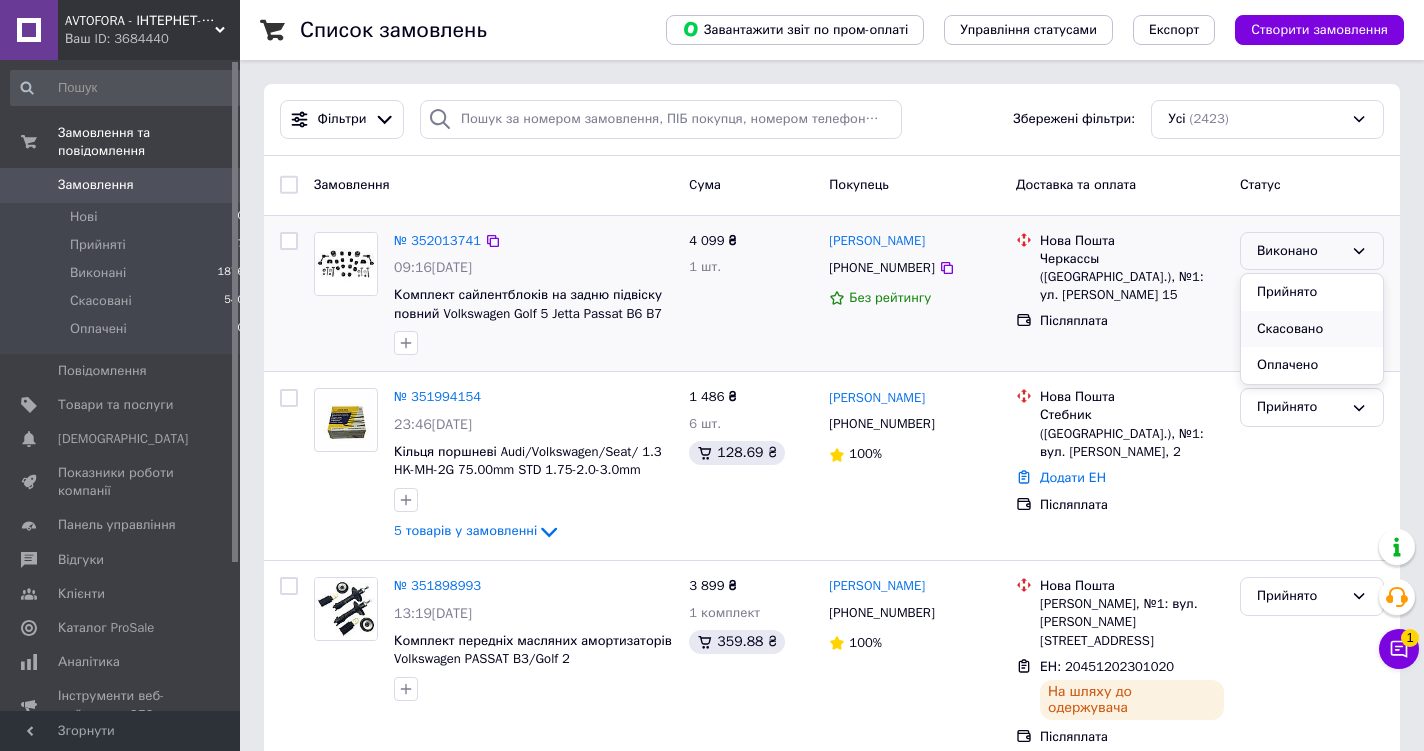 click on "Скасовано" at bounding box center (1312, 329) 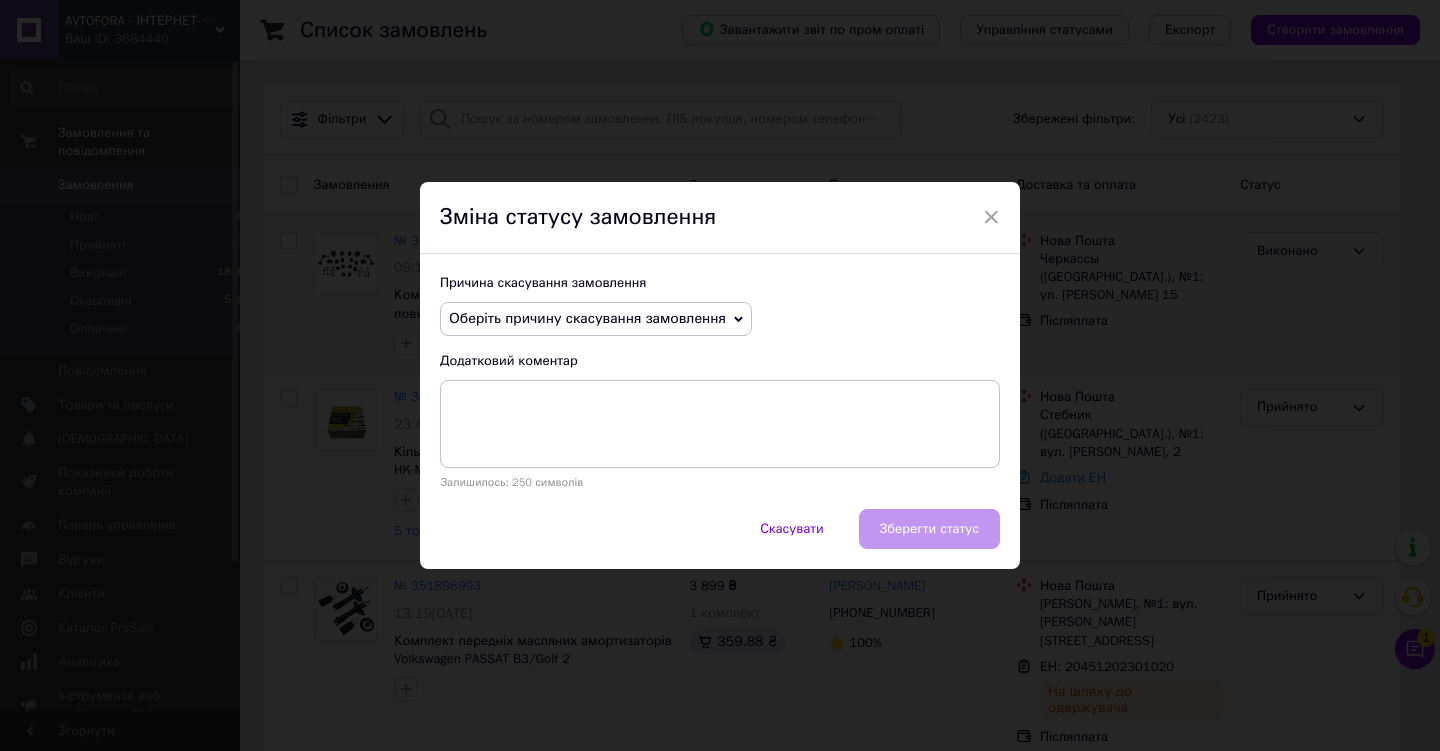 click on "Оберіть причину скасування замовлення" at bounding box center [587, 318] 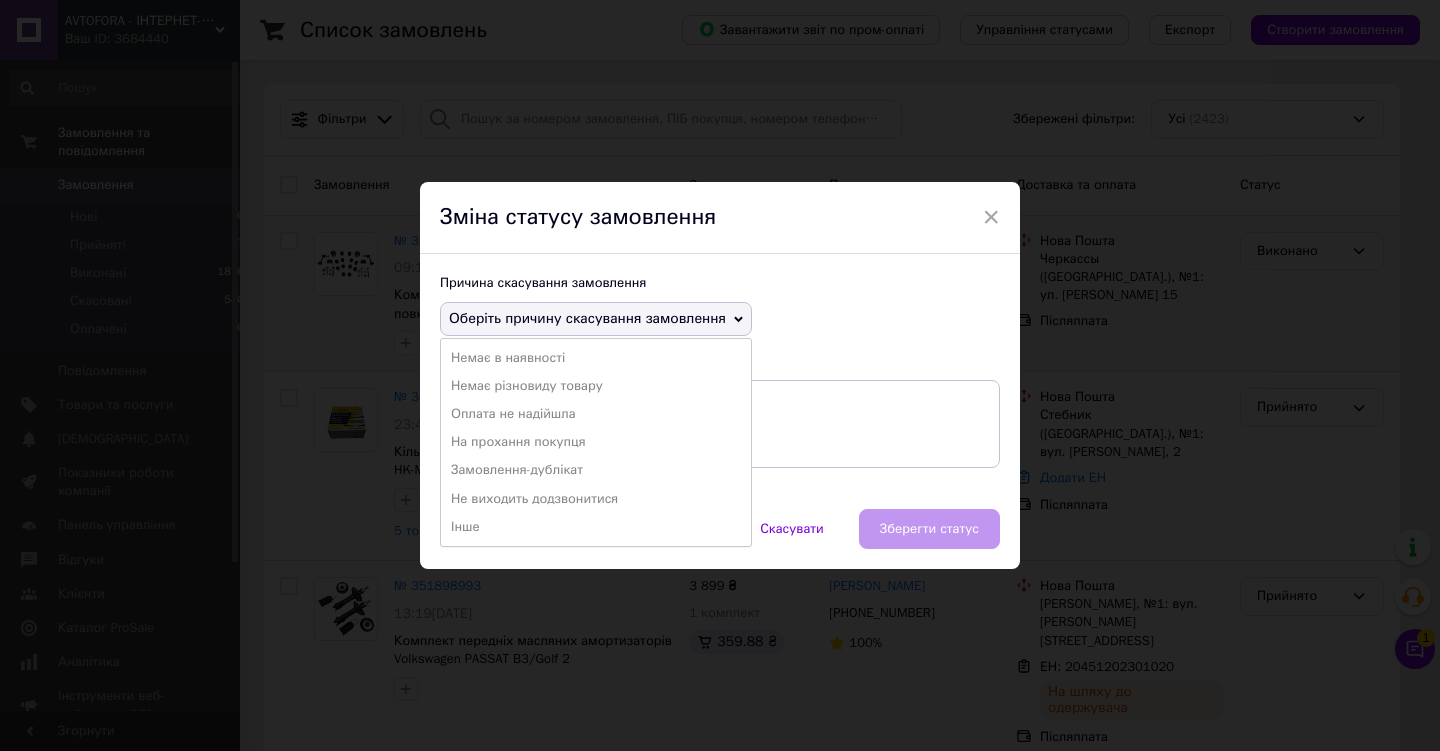 drag, startPoint x: 517, startPoint y: 439, endPoint x: 528, endPoint y: 462, distance: 25.495098 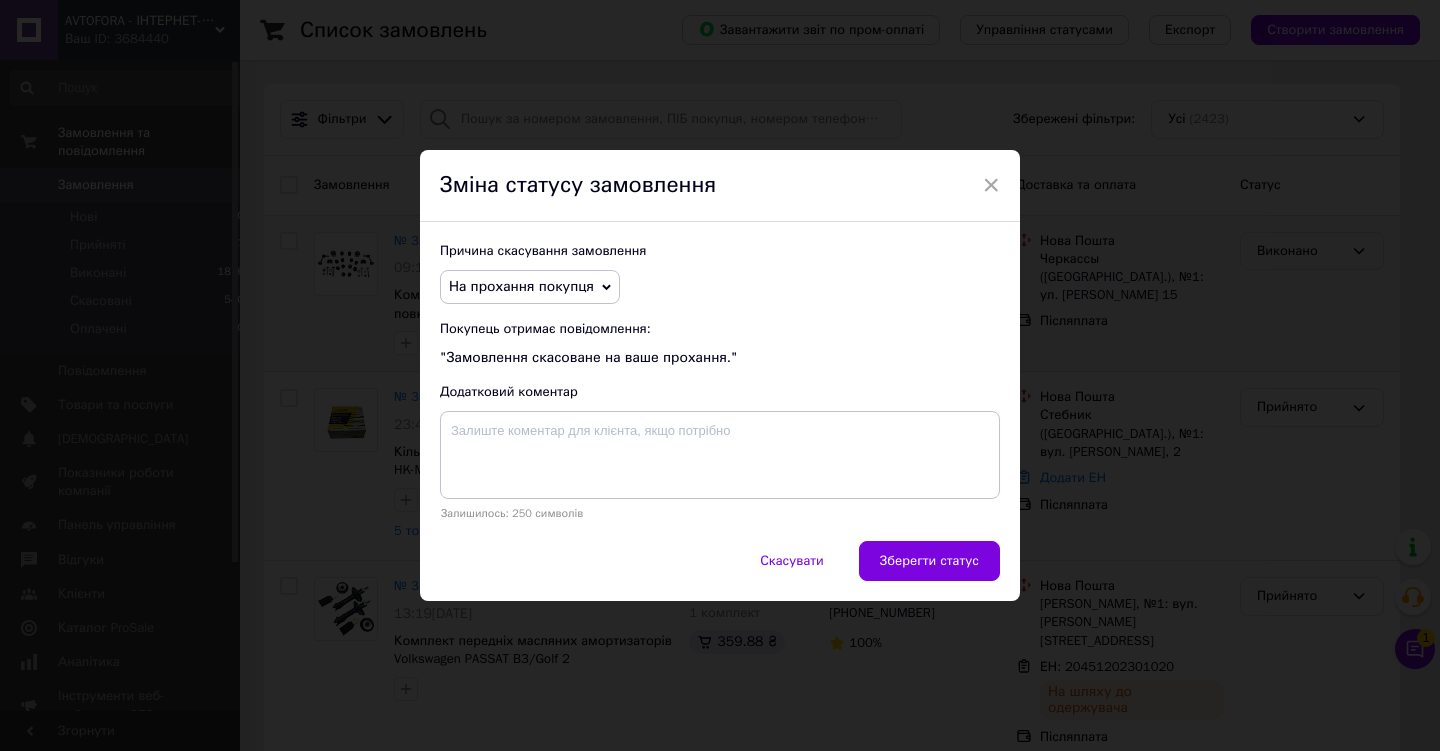 drag, startPoint x: 892, startPoint y: 561, endPoint x: 851, endPoint y: 546, distance: 43.65776 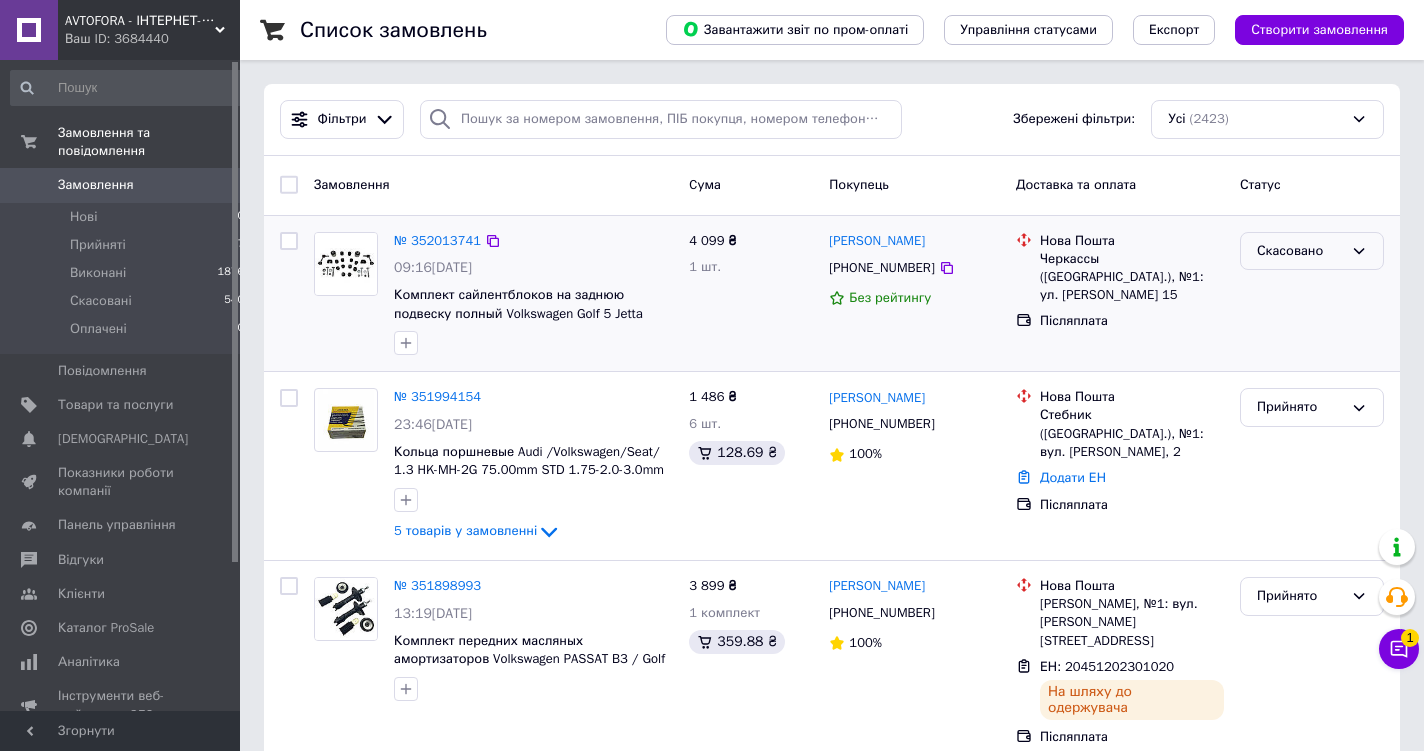 click on "Скасовано" at bounding box center [1300, 251] 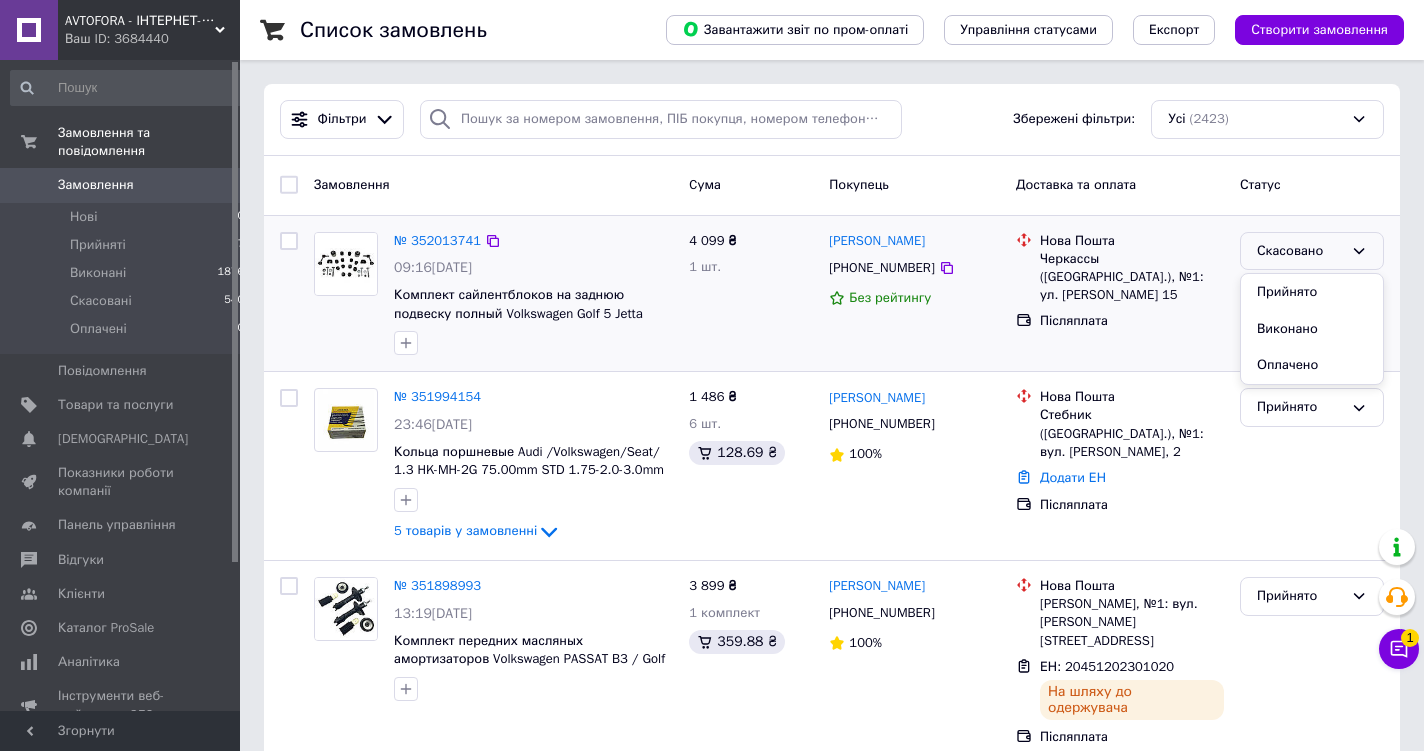 click on "Нова Пошта Черкассы (Черкасская обл.), №1: ул. Хоменка 15 Післяплата" at bounding box center [1120, 294] 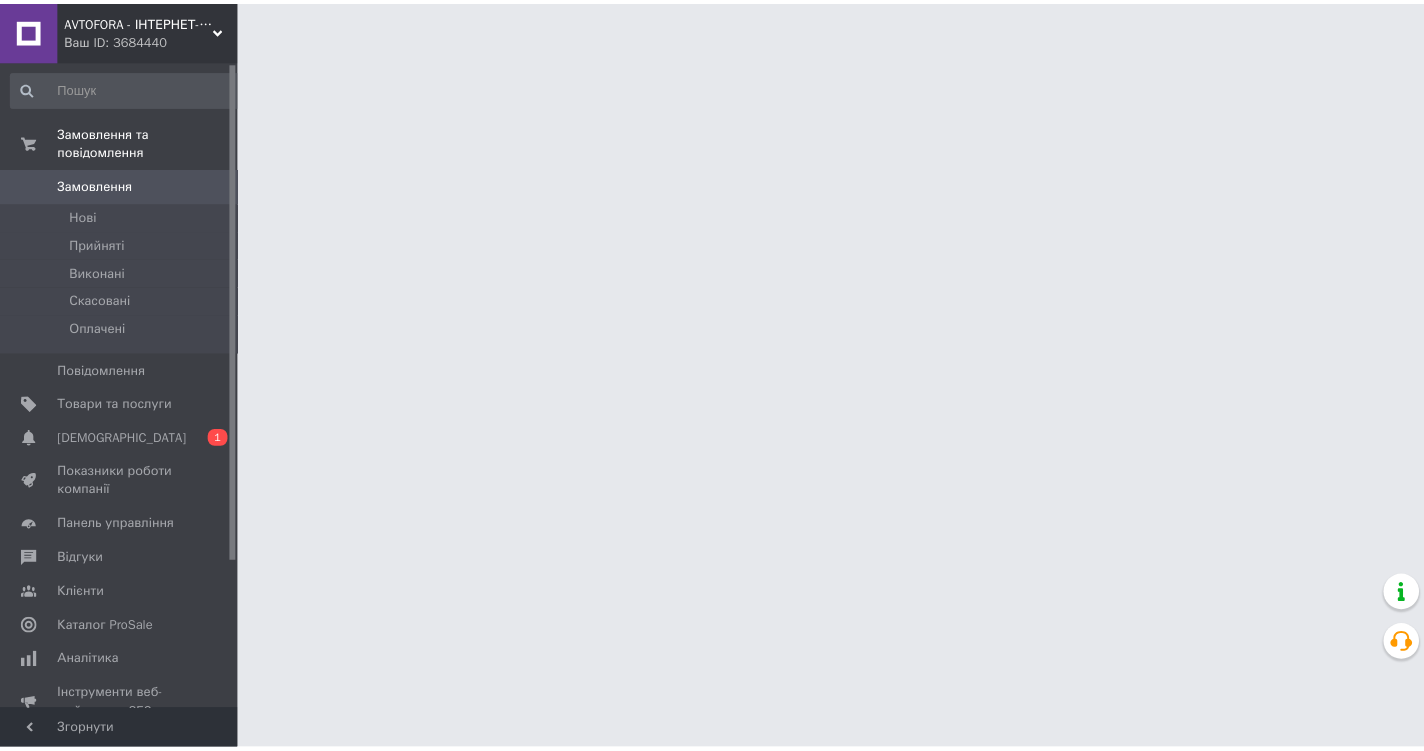 scroll, scrollTop: 0, scrollLeft: 0, axis: both 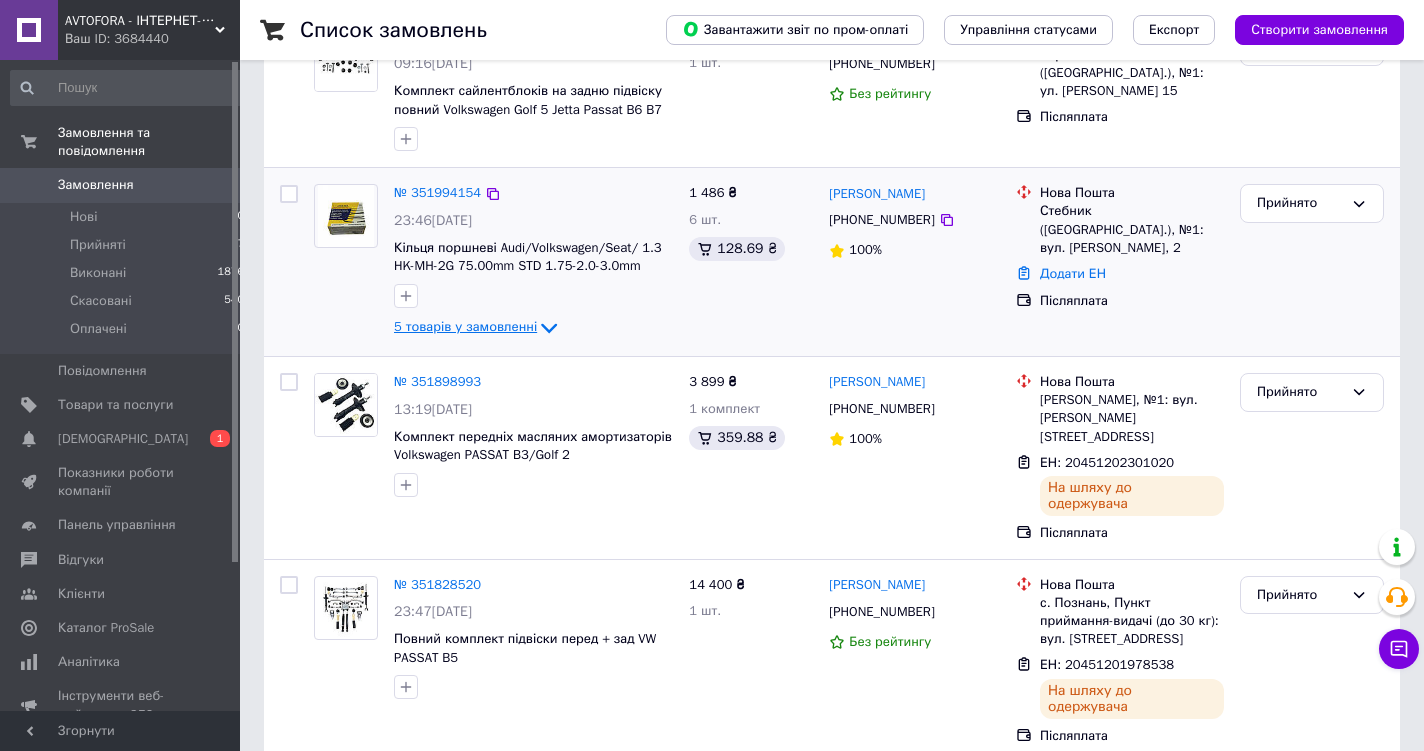 click on "5 товарів у замовленні" at bounding box center [465, 327] 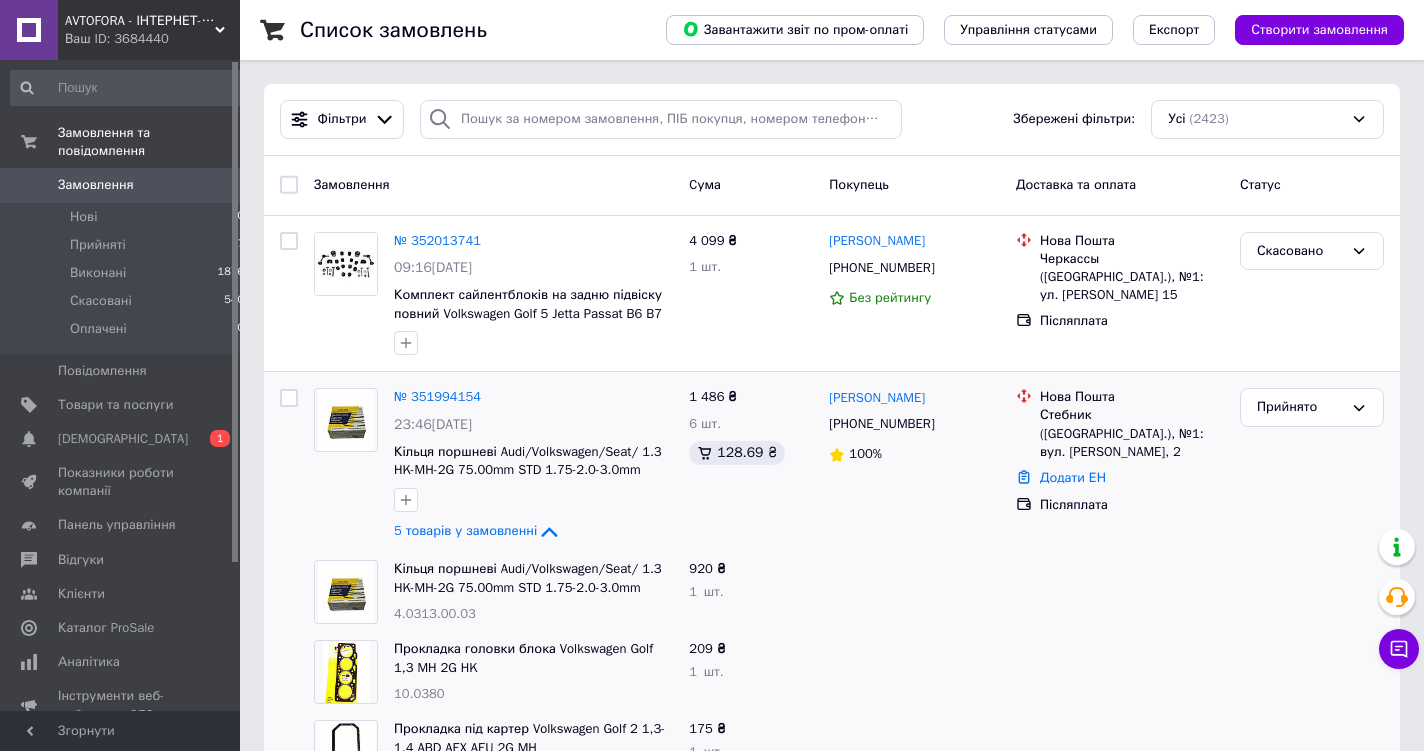 scroll, scrollTop: 204, scrollLeft: 0, axis: vertical 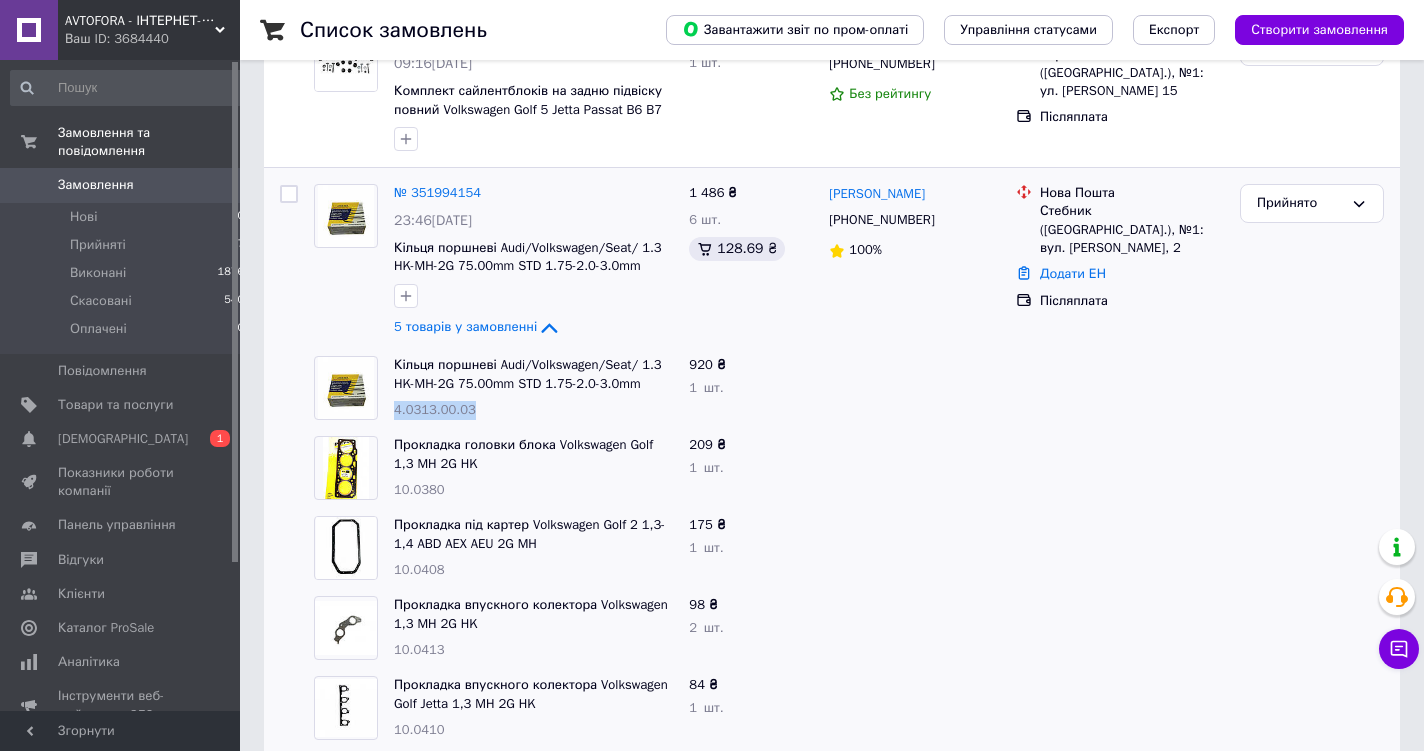 drag, startPoint x: 393, startPoint y: 412, endPoint x: 476, endPoint y: 415, distance: 83.0542 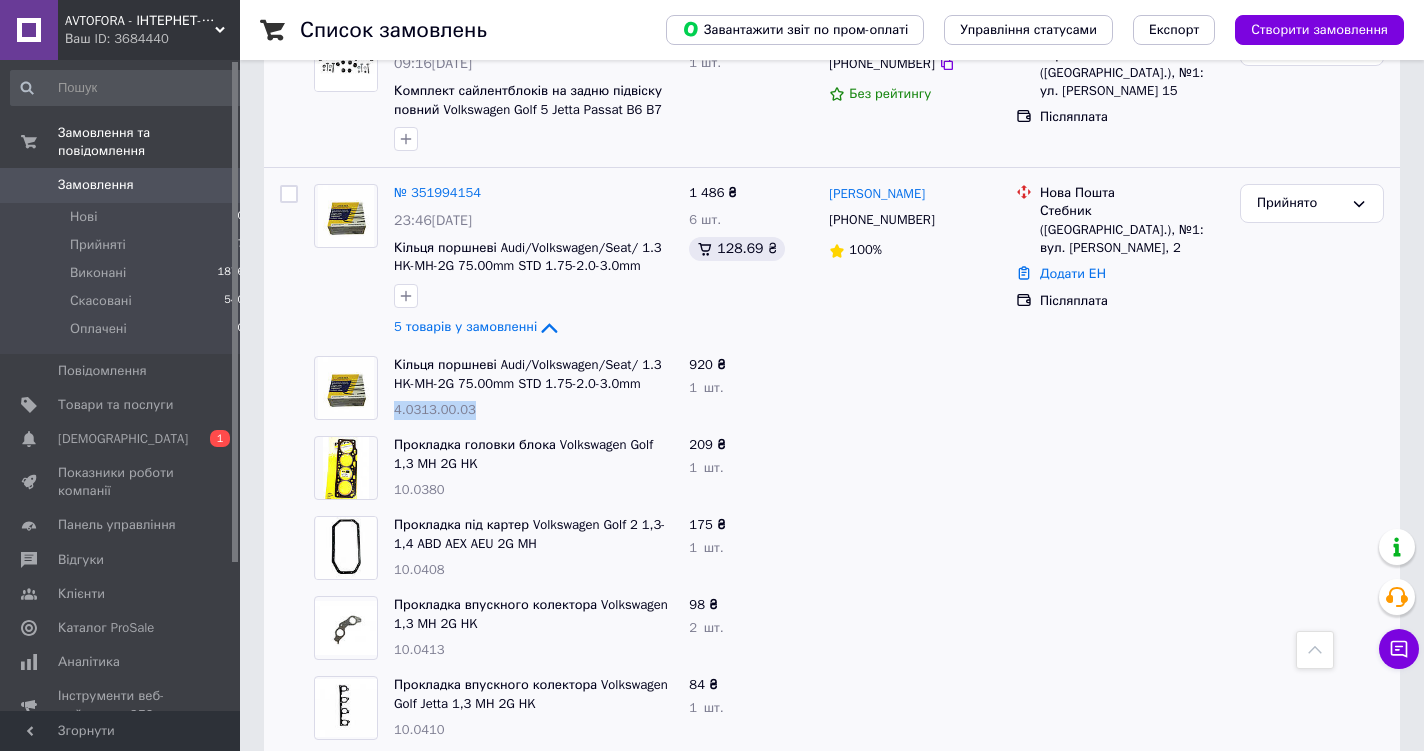 scroll, scrollTop: 0, scrollLeft: 0, axis: both 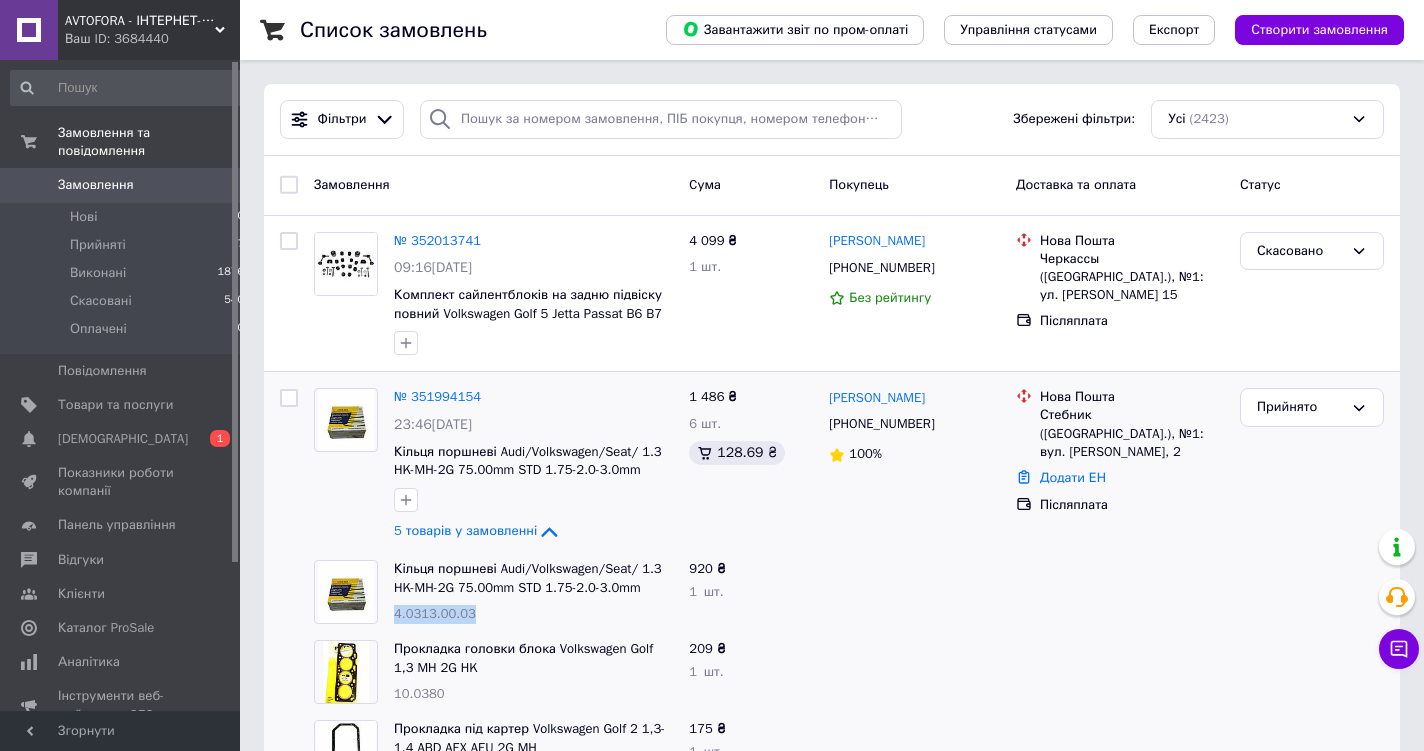 click on "№ 351994154" at bounding box center [437, 396] 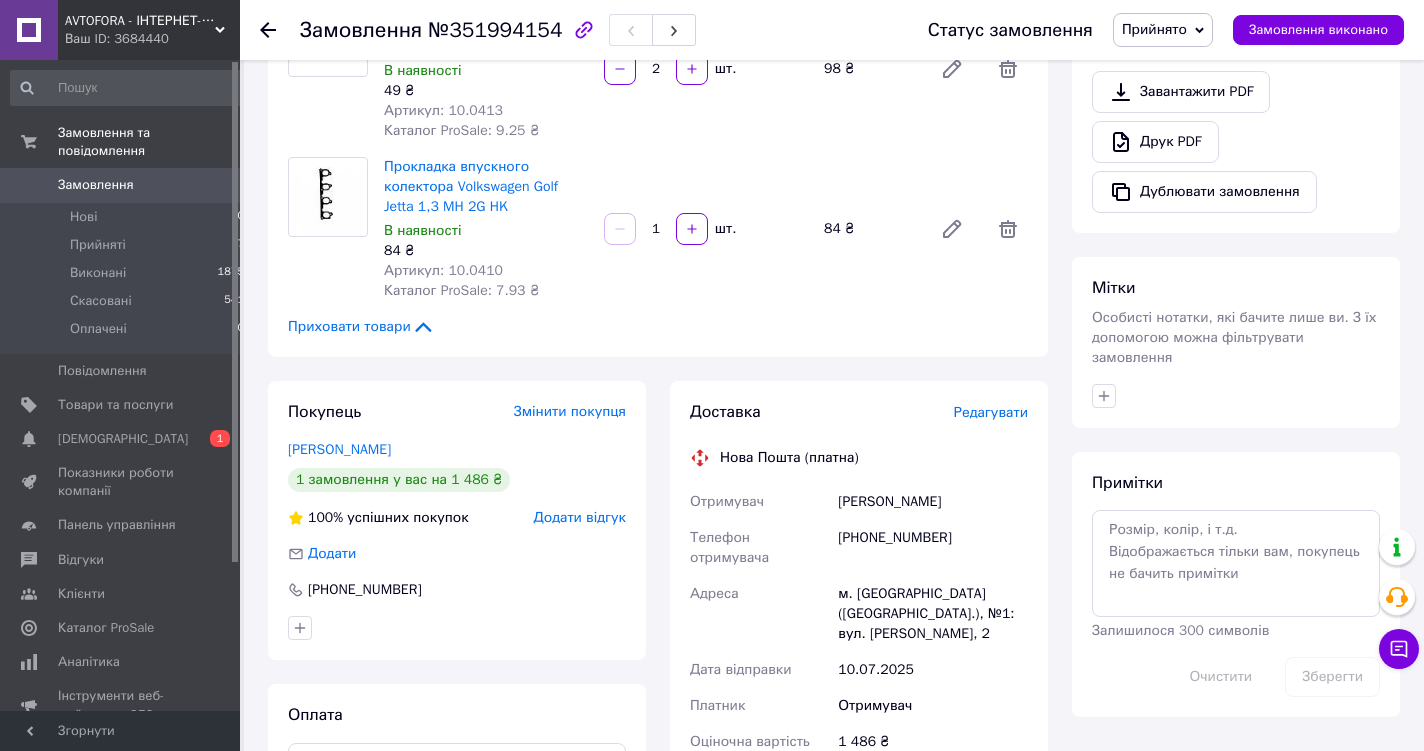 scroll, scrollTop: 1020, scrollLeft: 0, axis: vertical 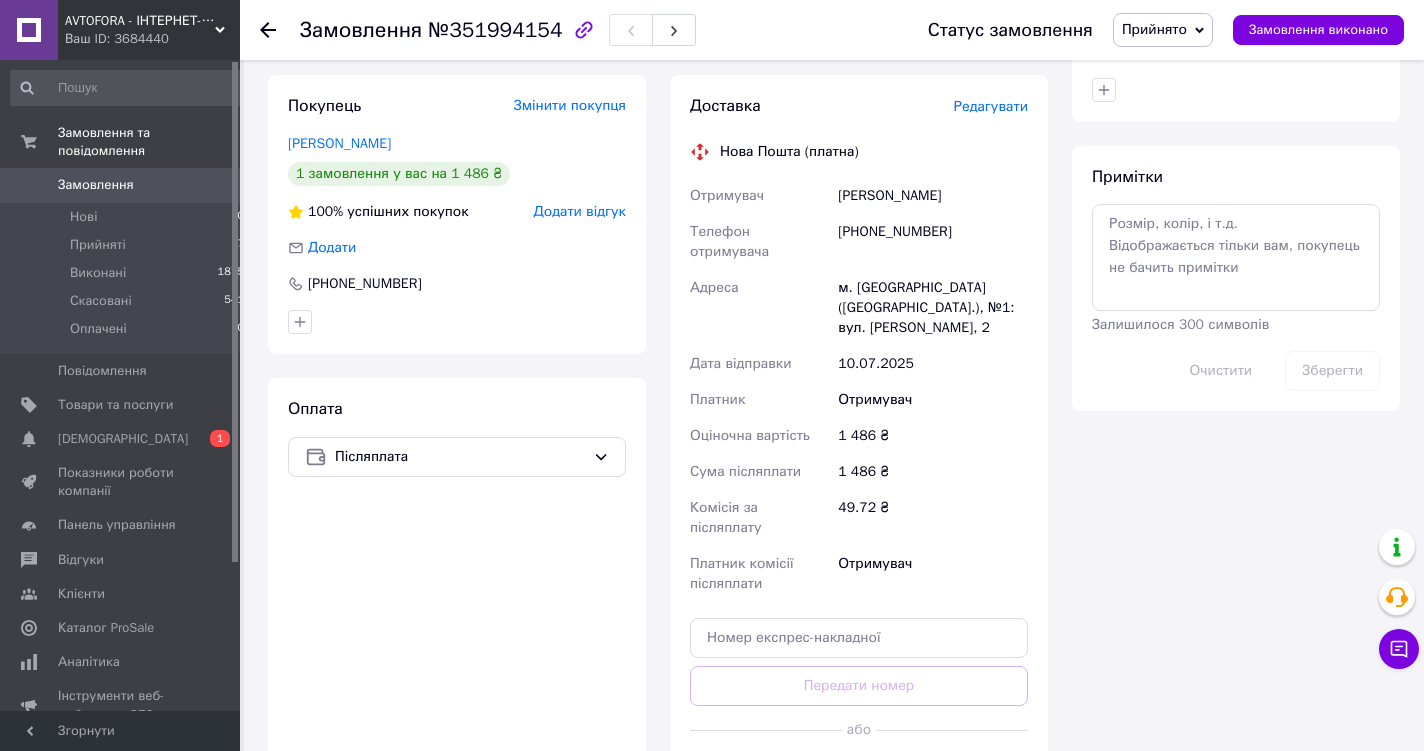 click on "Згенерувати ЕН" at bounding box center [859, 775] 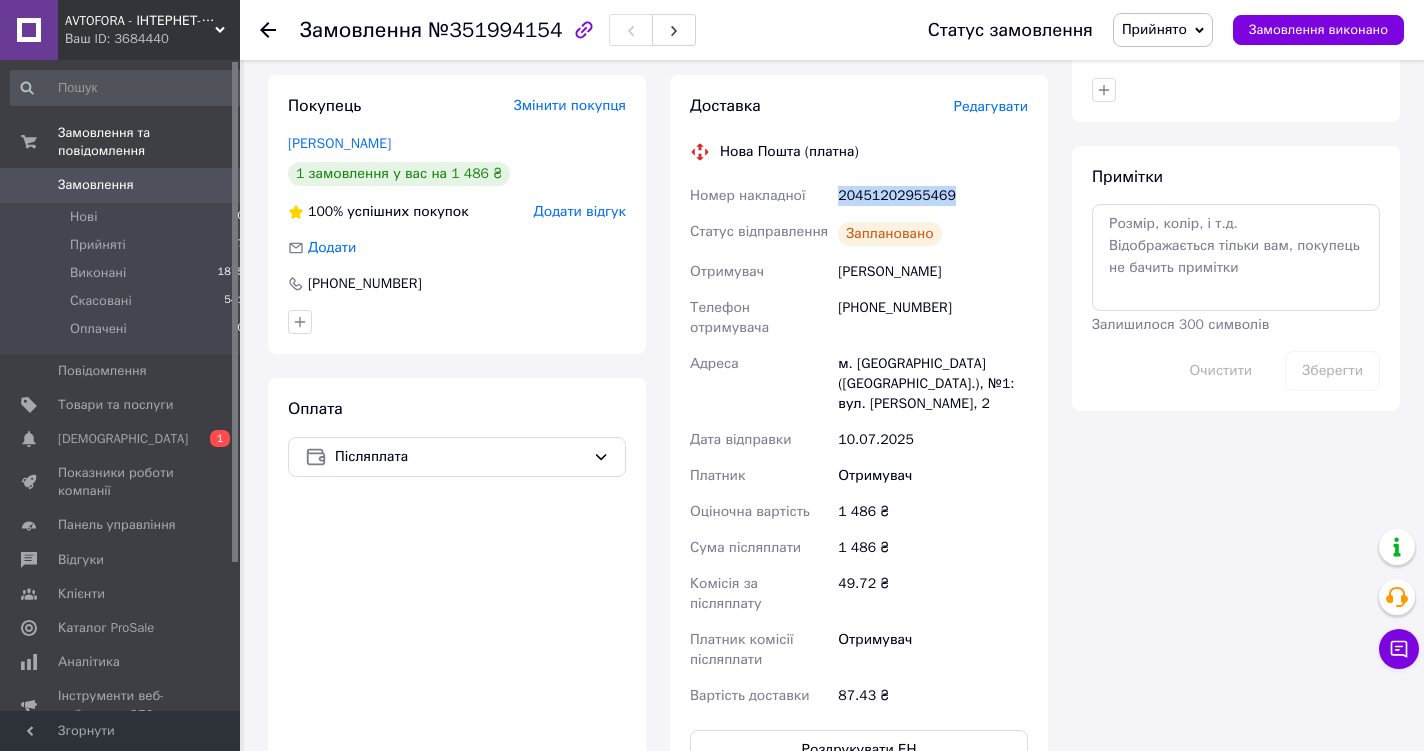 drag, startPoint x: 833, startPoint y: 193, endPoint x: 938, endPoint y: 186, distance: 105.23308 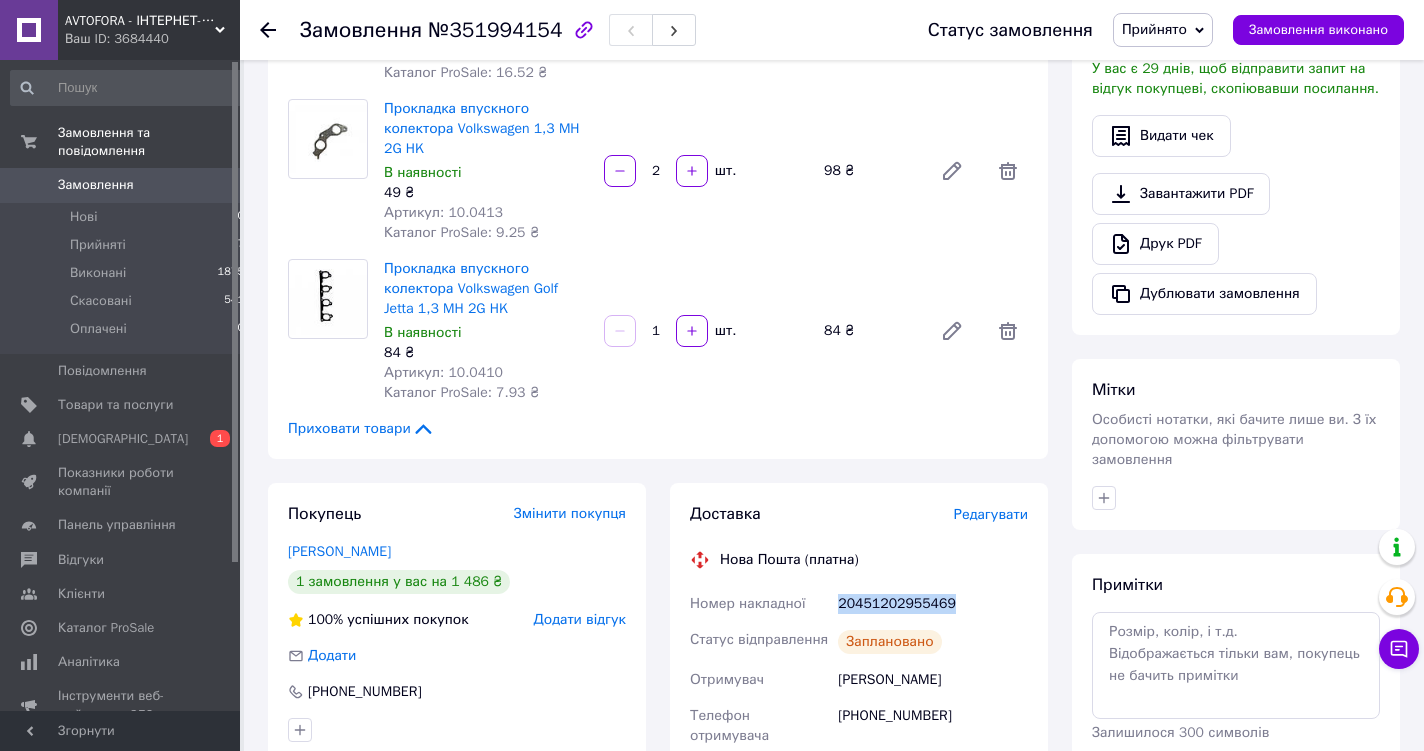 scroll, scrollTop: 306, scrollLeft: 0, axis: vertical 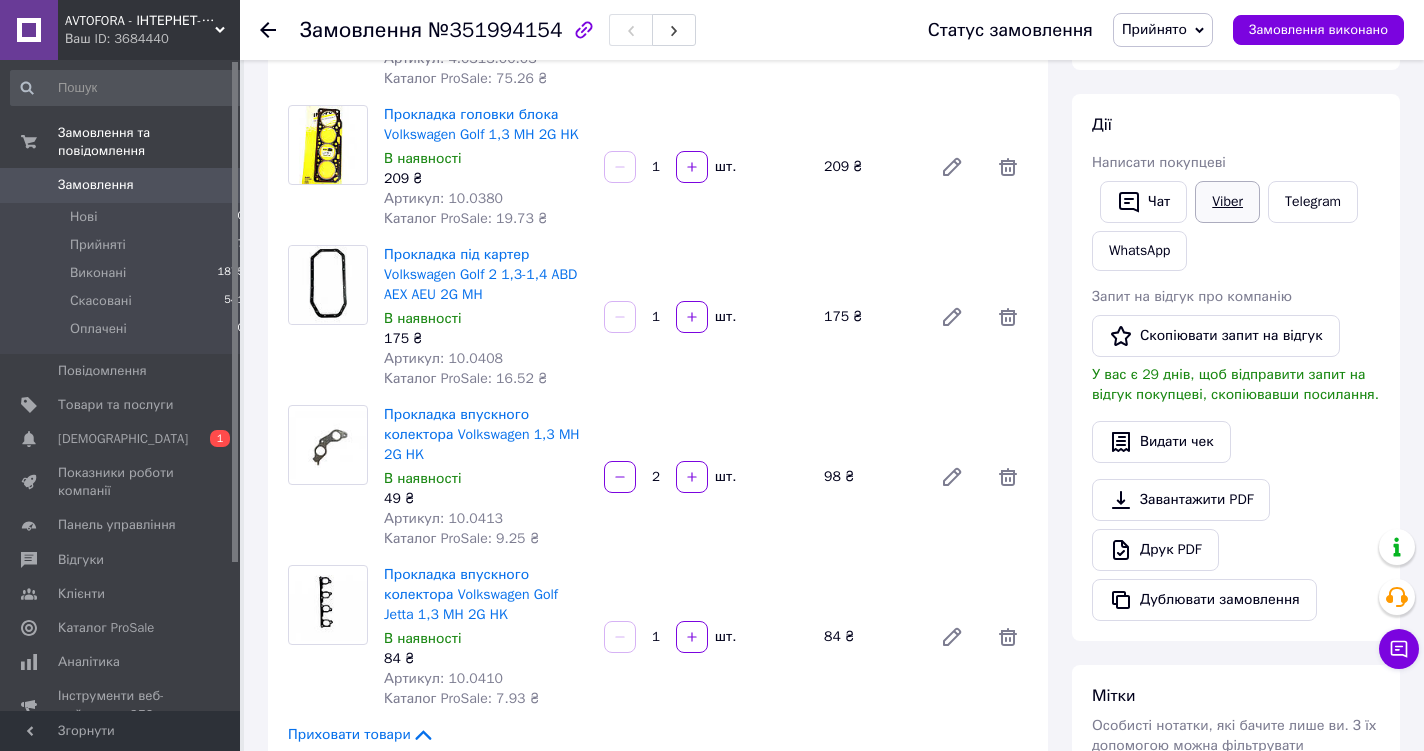 click on "Viber" at bounding box center (1227, 202) 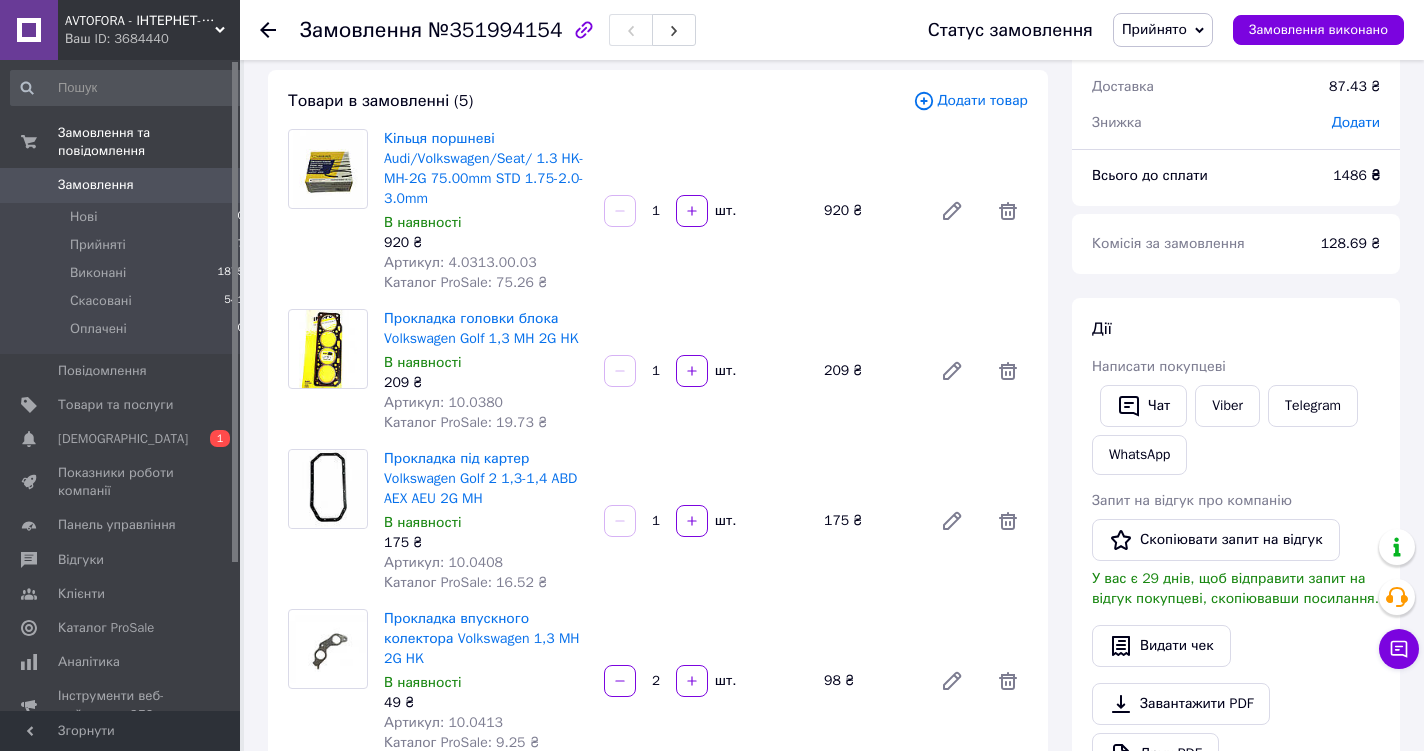 scroll, scrollTop: 0, scrollLeft: 0, axis: both 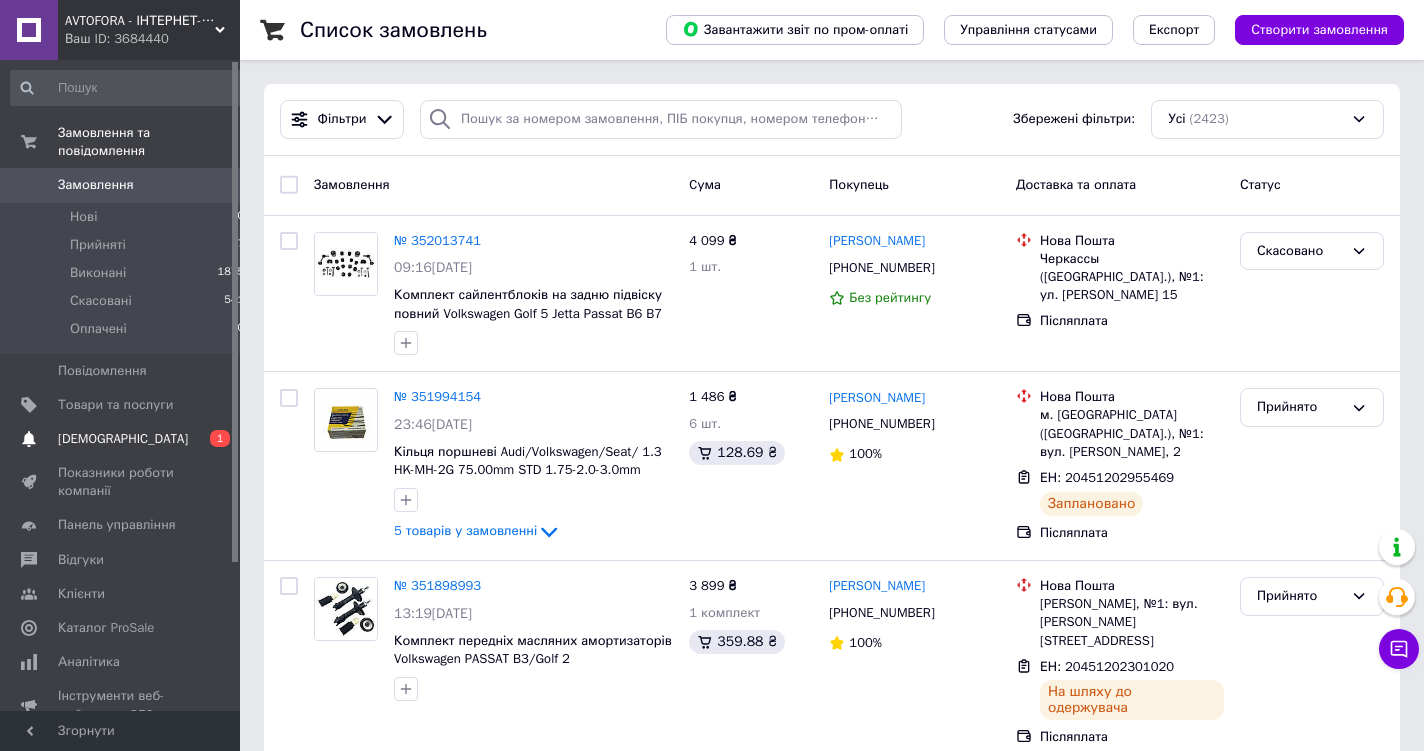 click on "[DEMOGRAPHIC_DATA]" at bounding box center [123, 439] 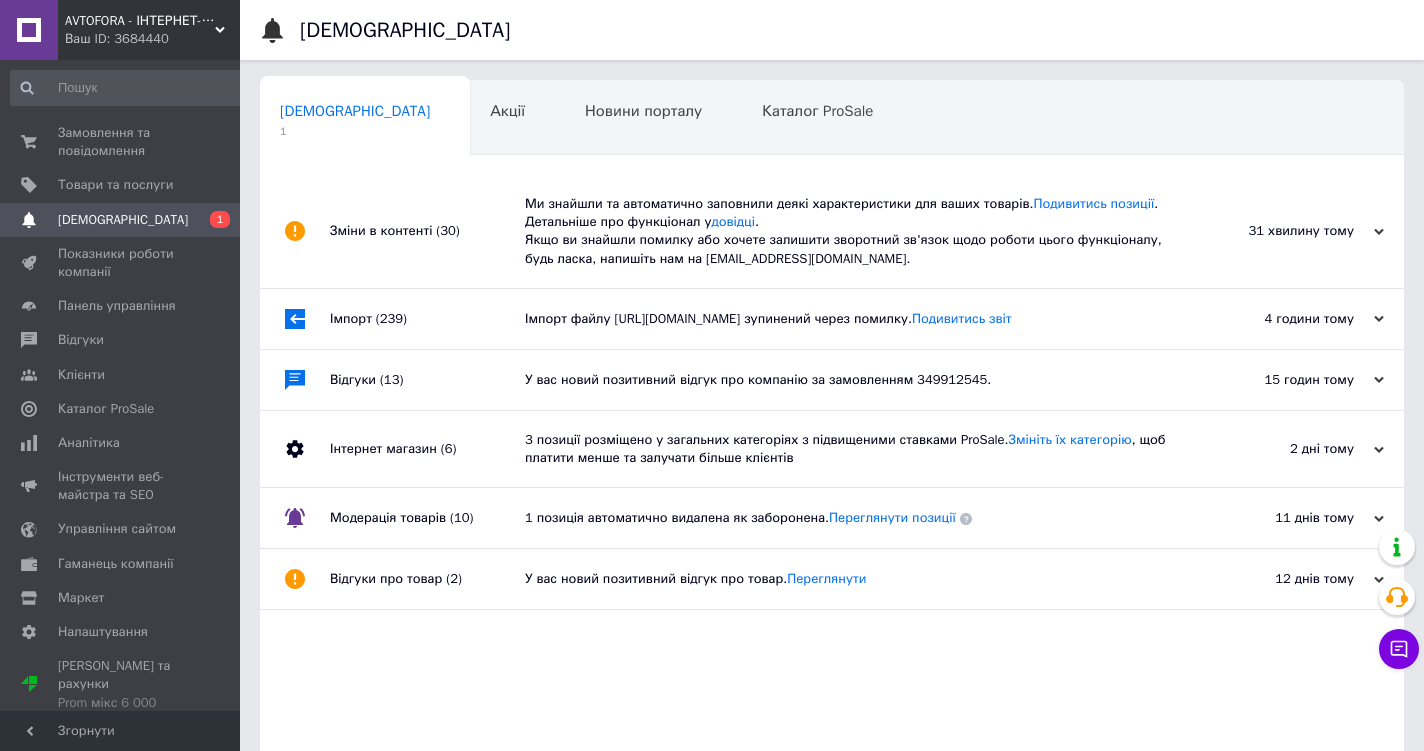 click on "31 хвилину тому" at bounding box center (1284, 231) 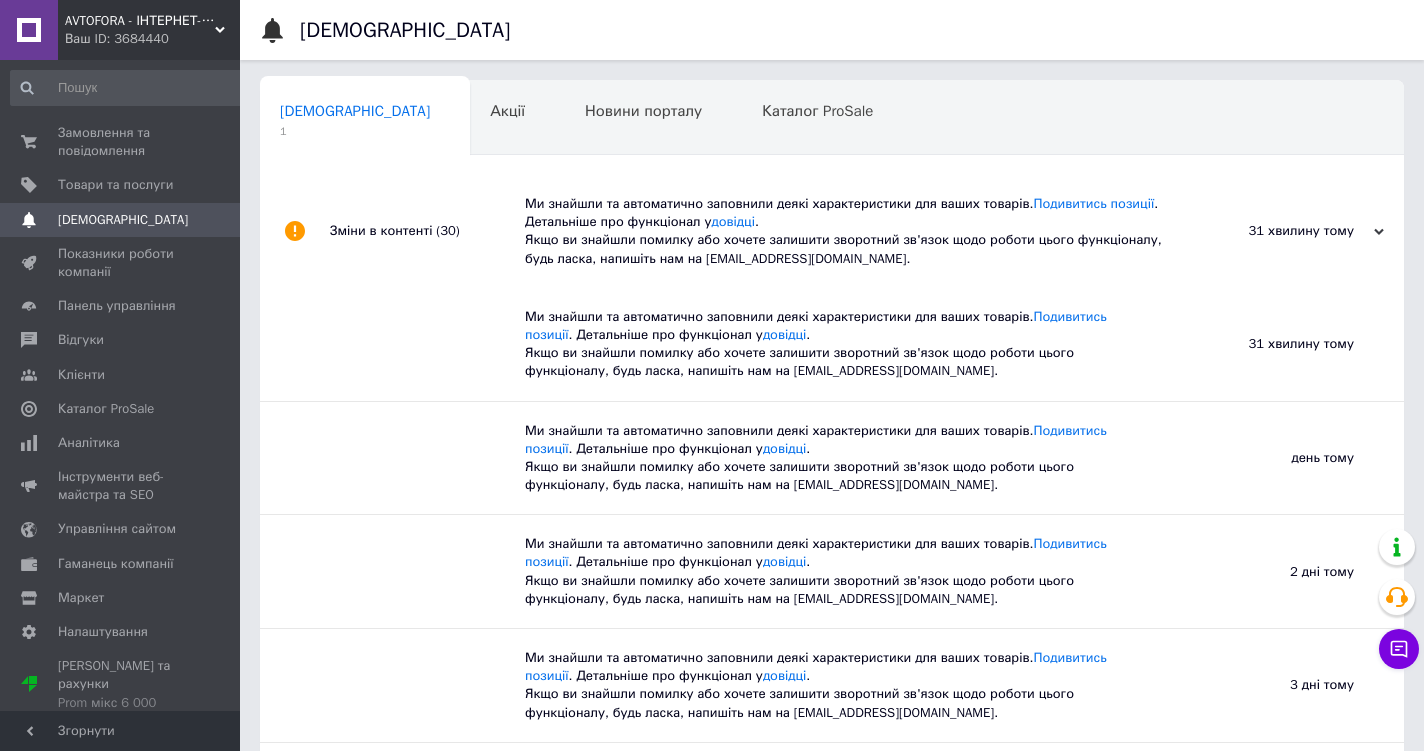 click 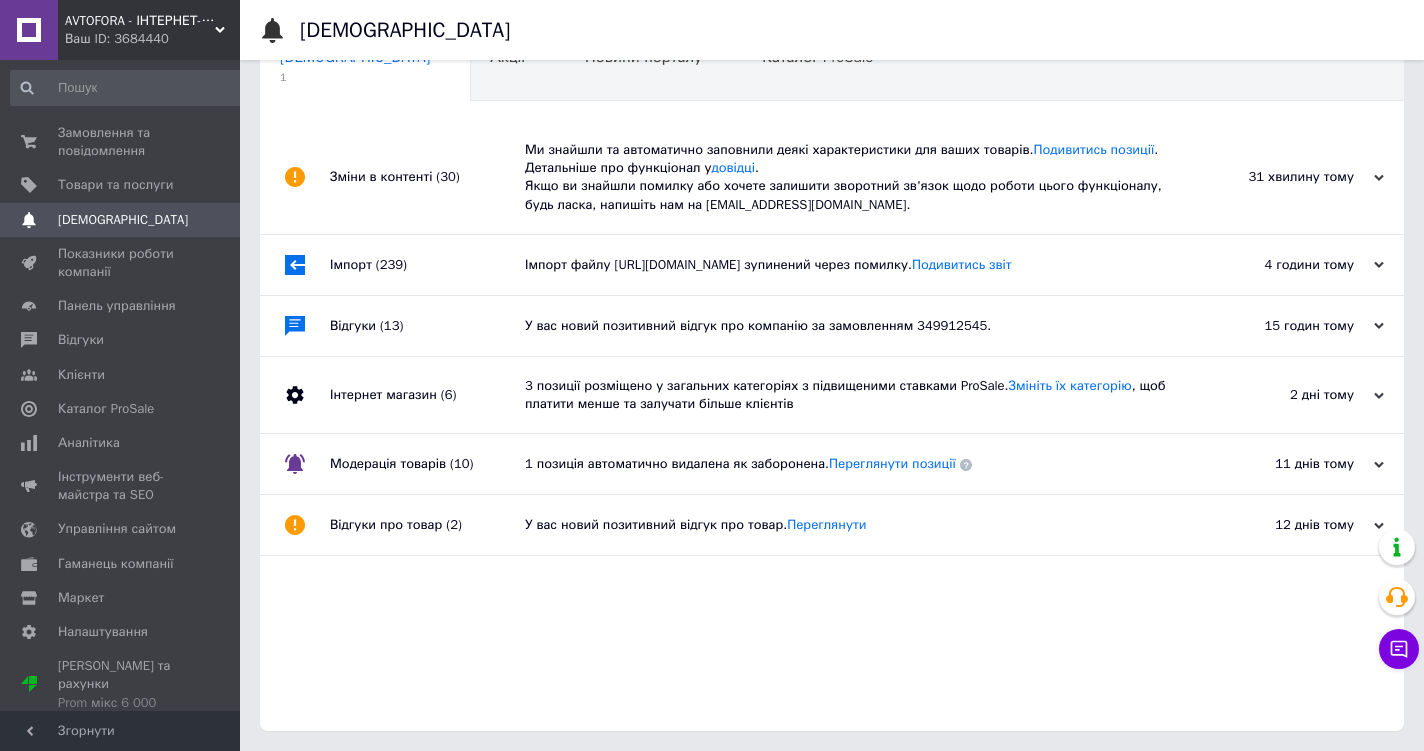 scroll, scrollTop: 0, scrollLeft: 0, axis: both 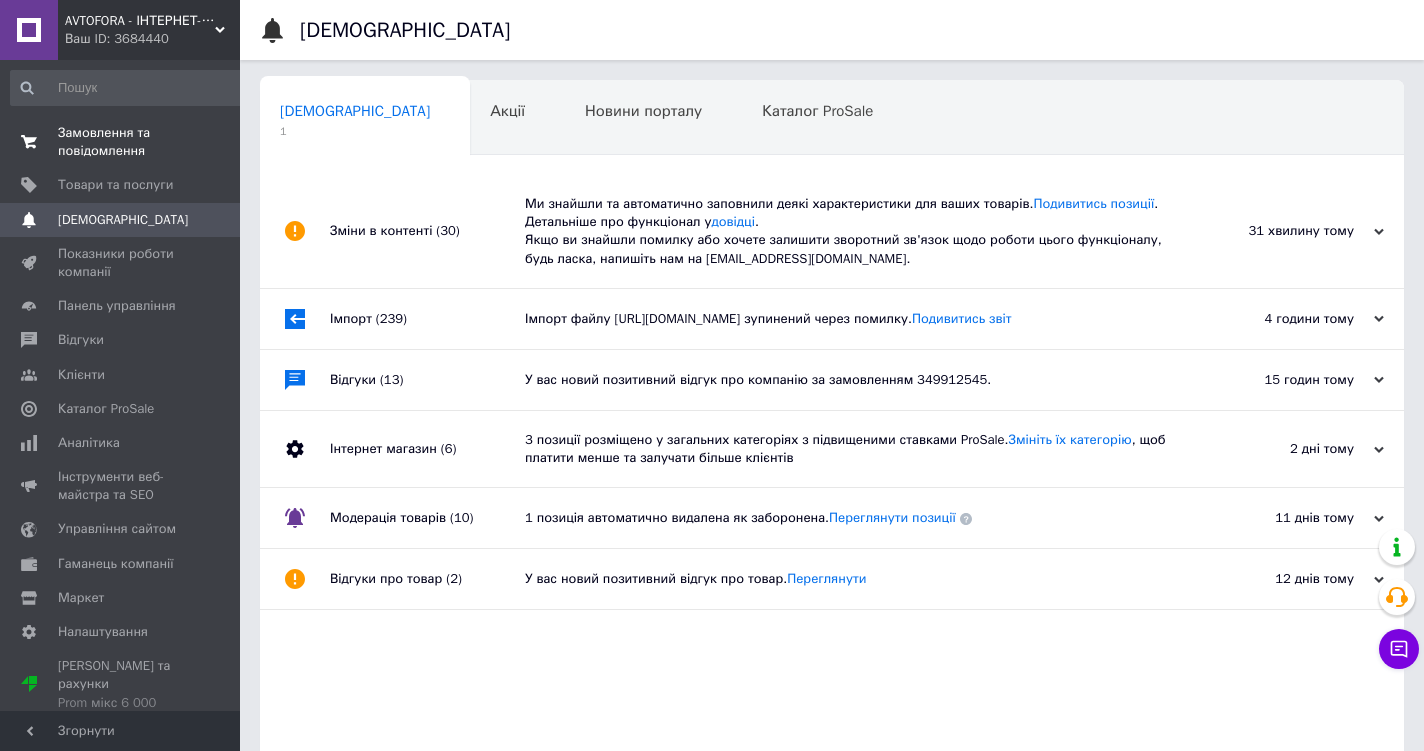 click on "Замовлення та повідомлення" at bounding box center (121, 142) 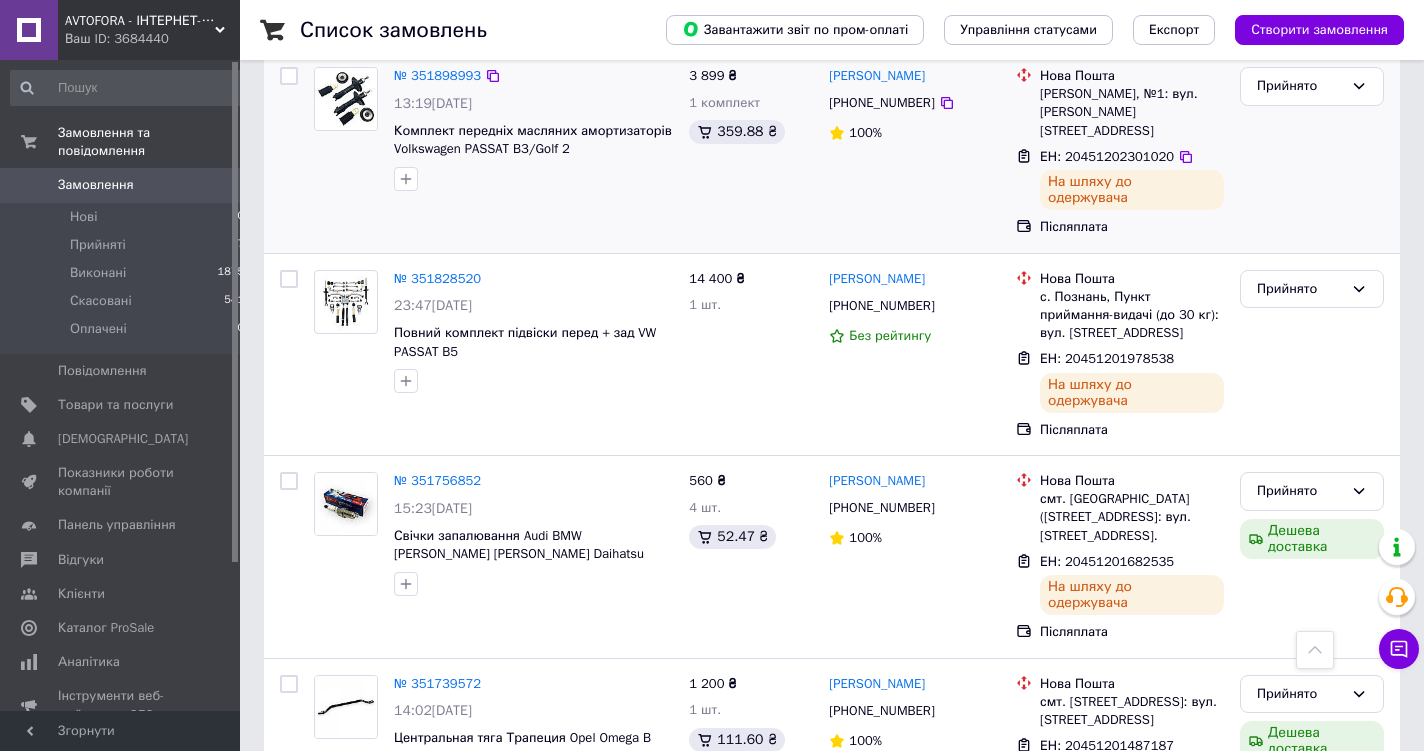scroll, scrollTop: 204, scrollLeft: 0, axis: vertical 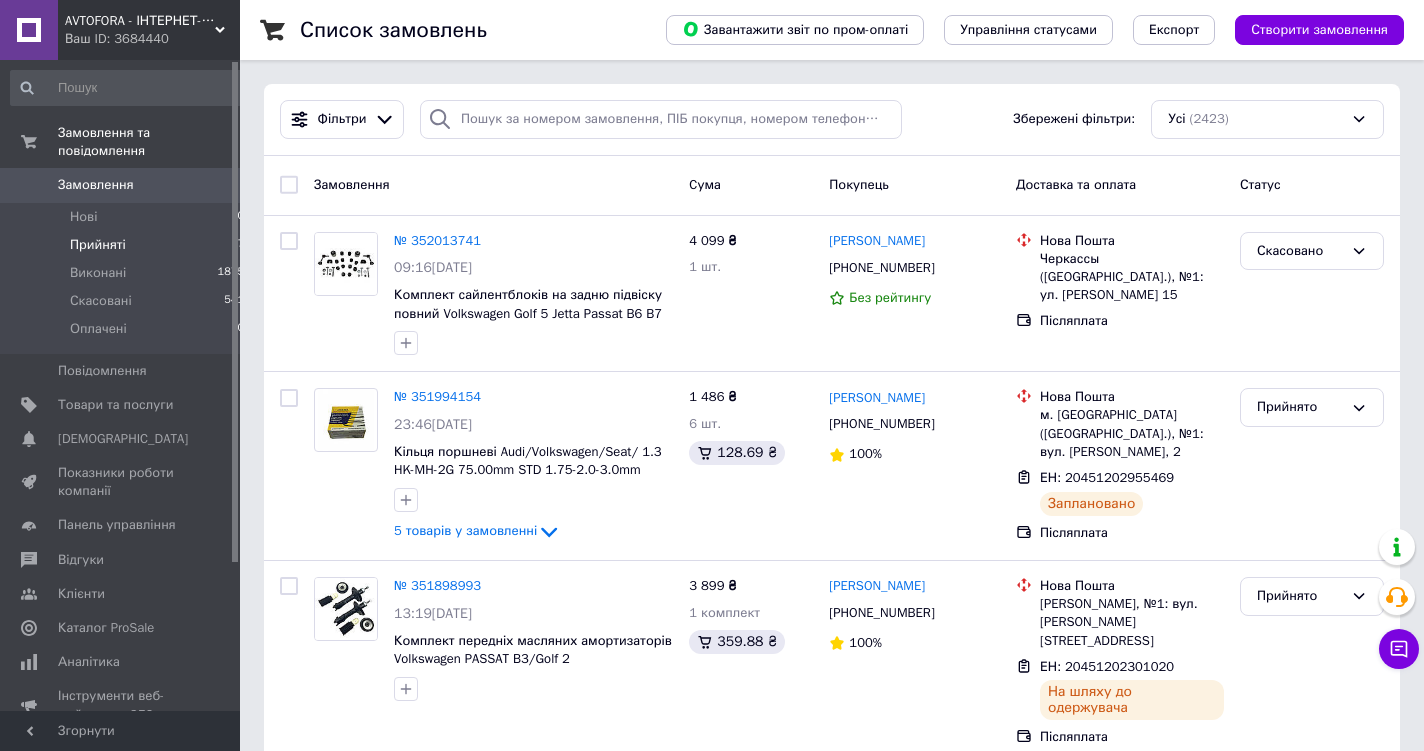 click on "Прийняті" at bounding box center [98, 245] 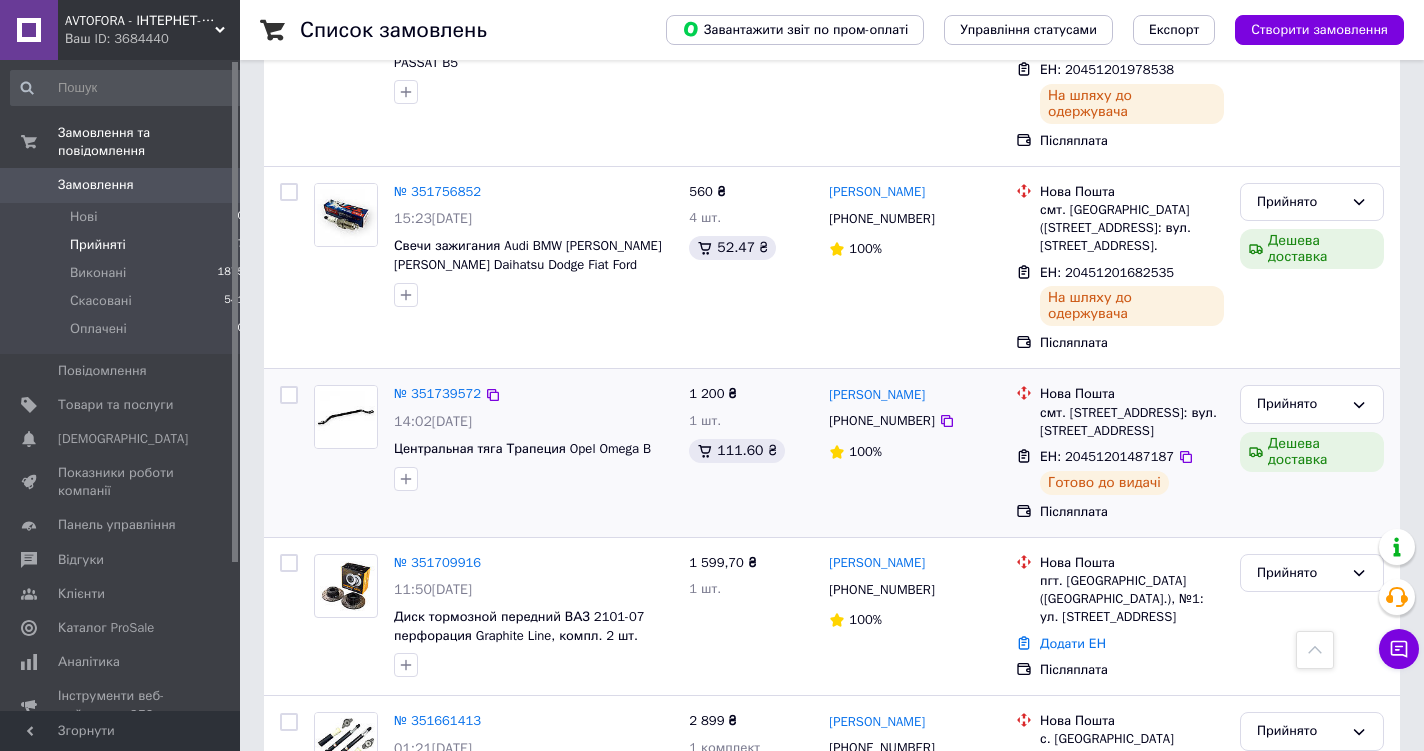scroll, scrollTop: 801, scrollLeft: 0, axis: vertical 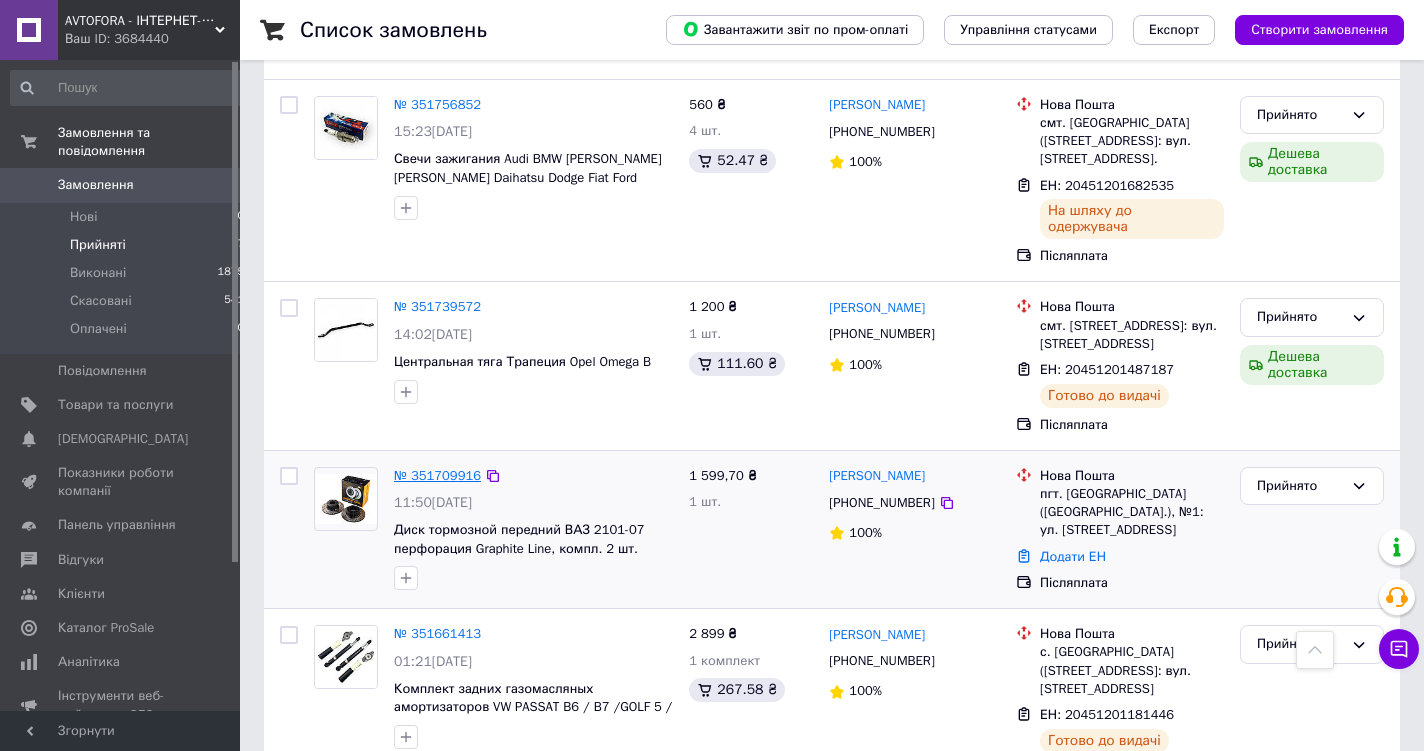 click on "№ 351709916" at bounding box center (437, 475) 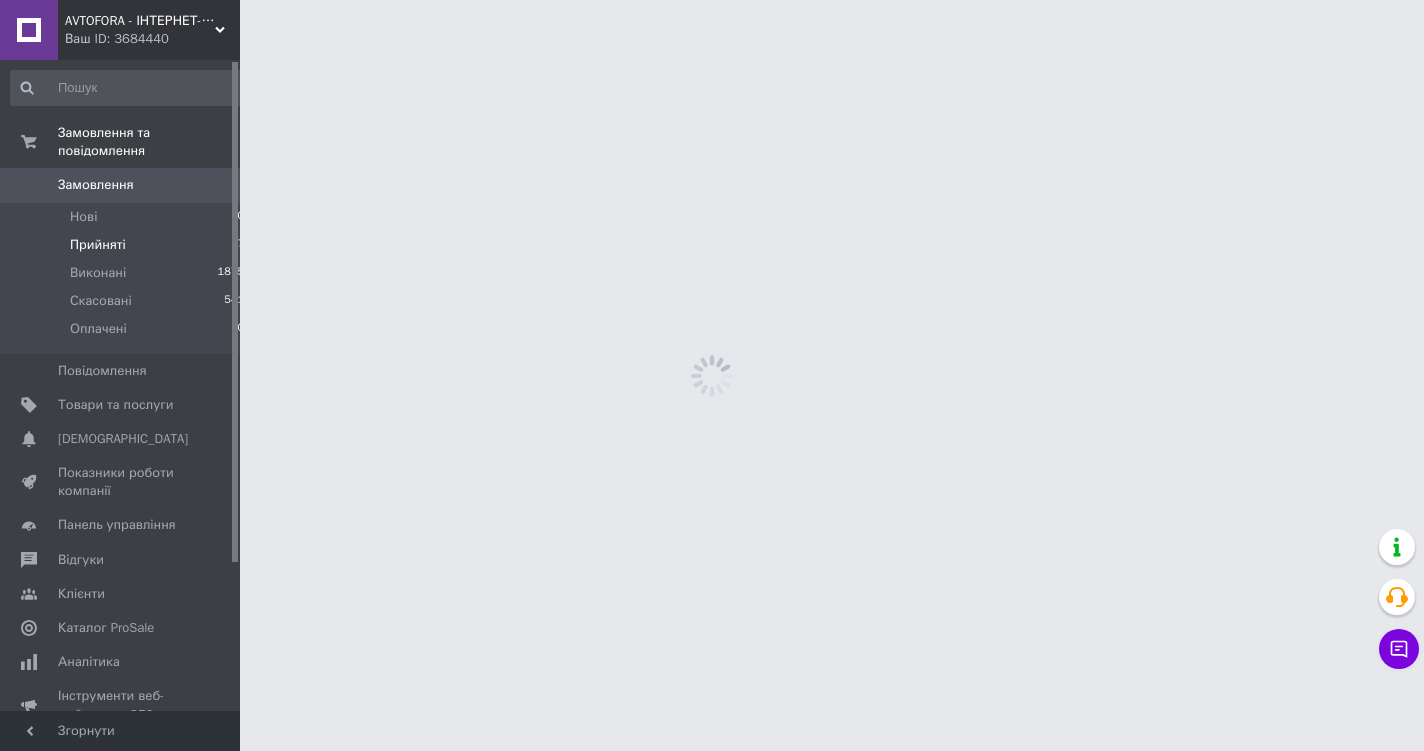 scroll, scrollTop: 0, scrollLeft: 0, axis: both 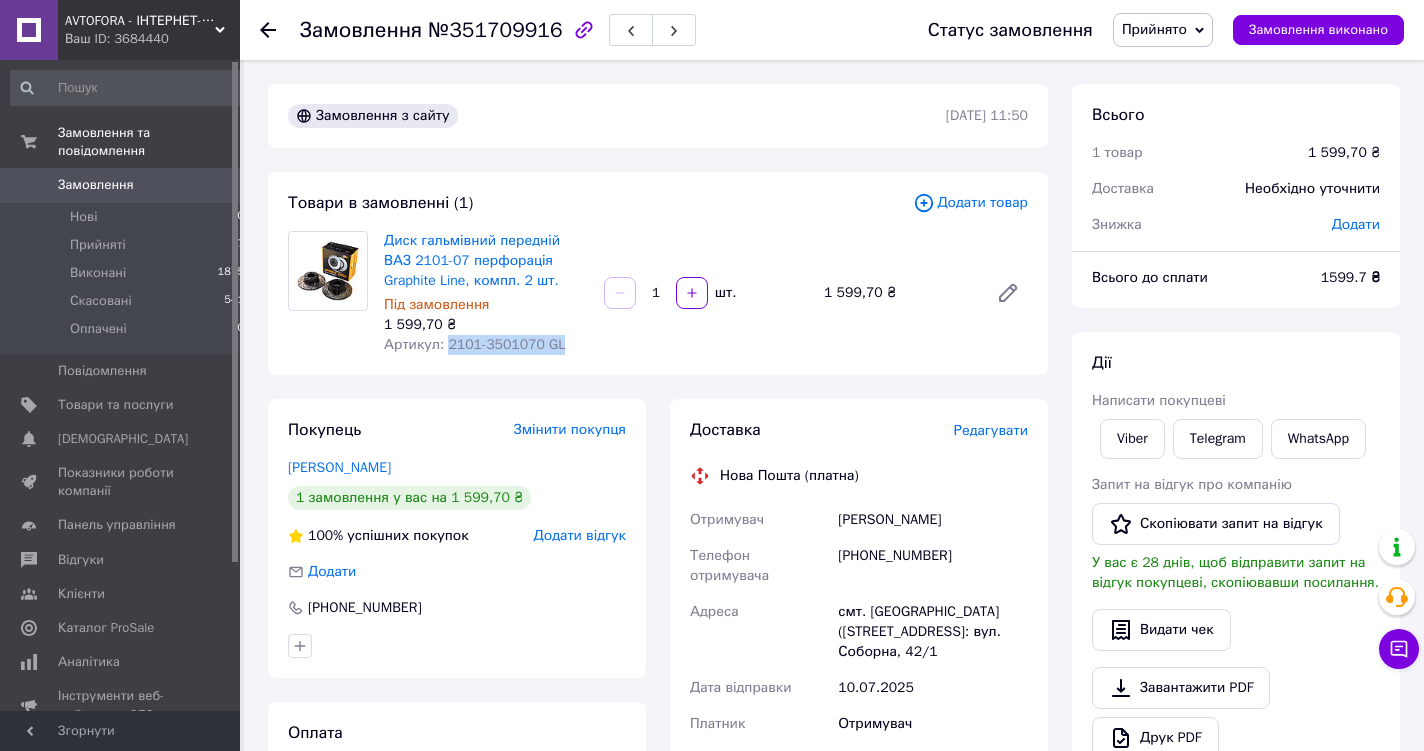 drag, startPoint x: 449, startPoint y: 348, endPoint x: 598, endPoint y: 345, distance: 149.0302 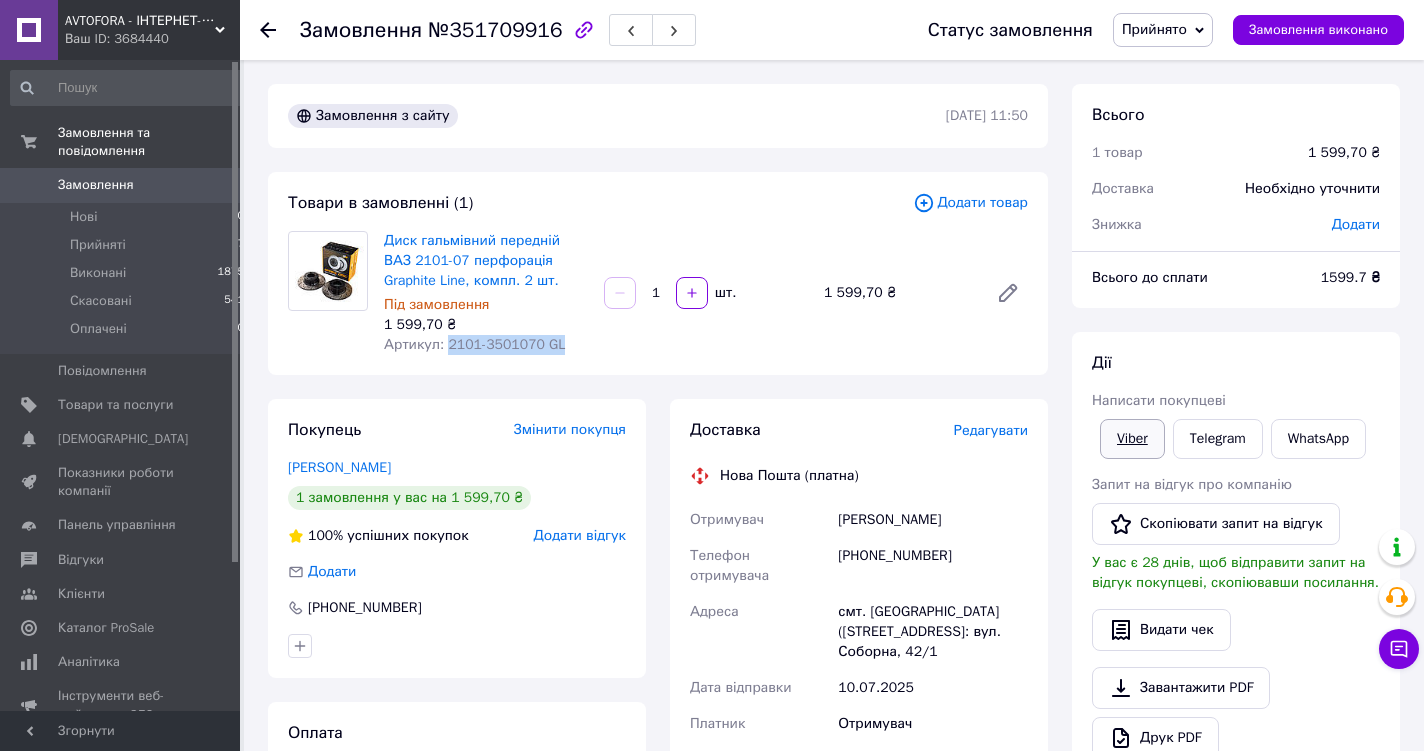 click on "Viber" at bounding box center [1132, 439] 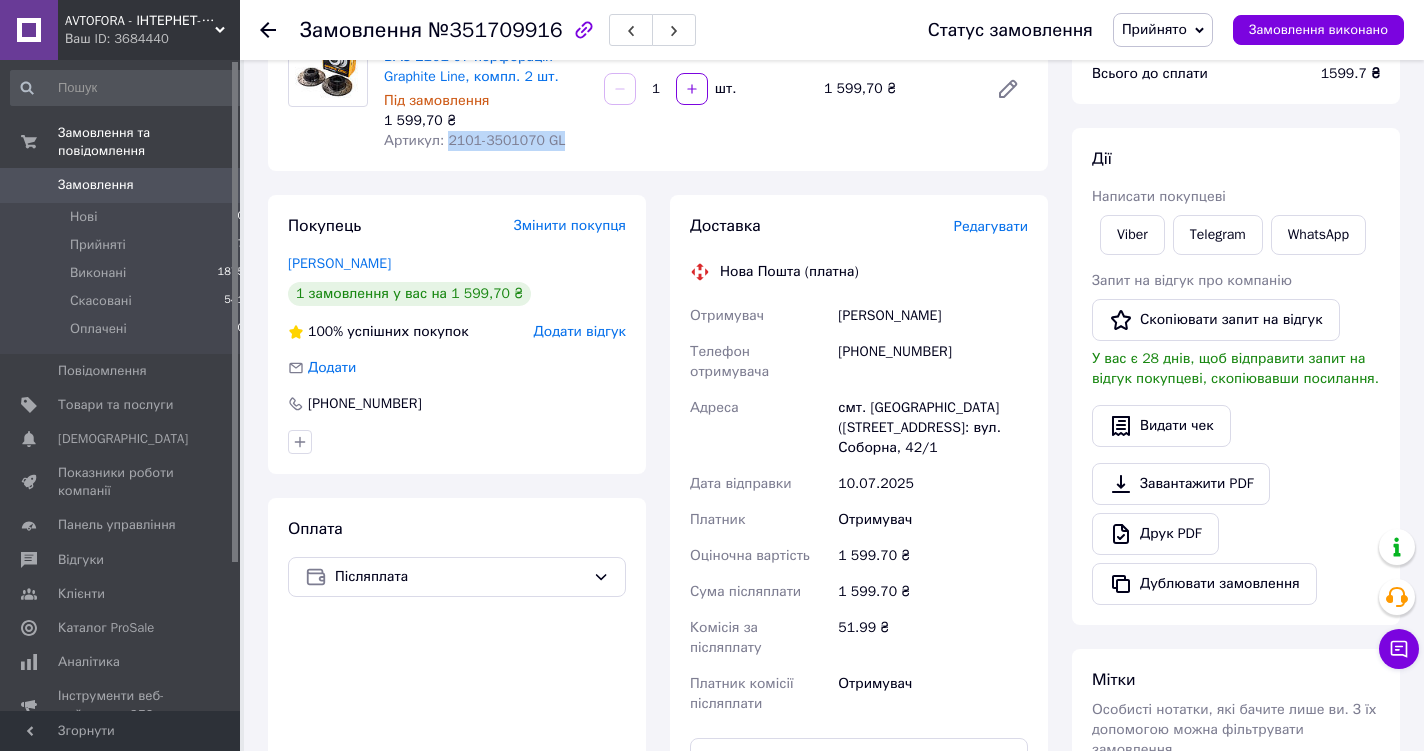 scroll, scrollTop: 0, scrollLeft: 0, axis: both 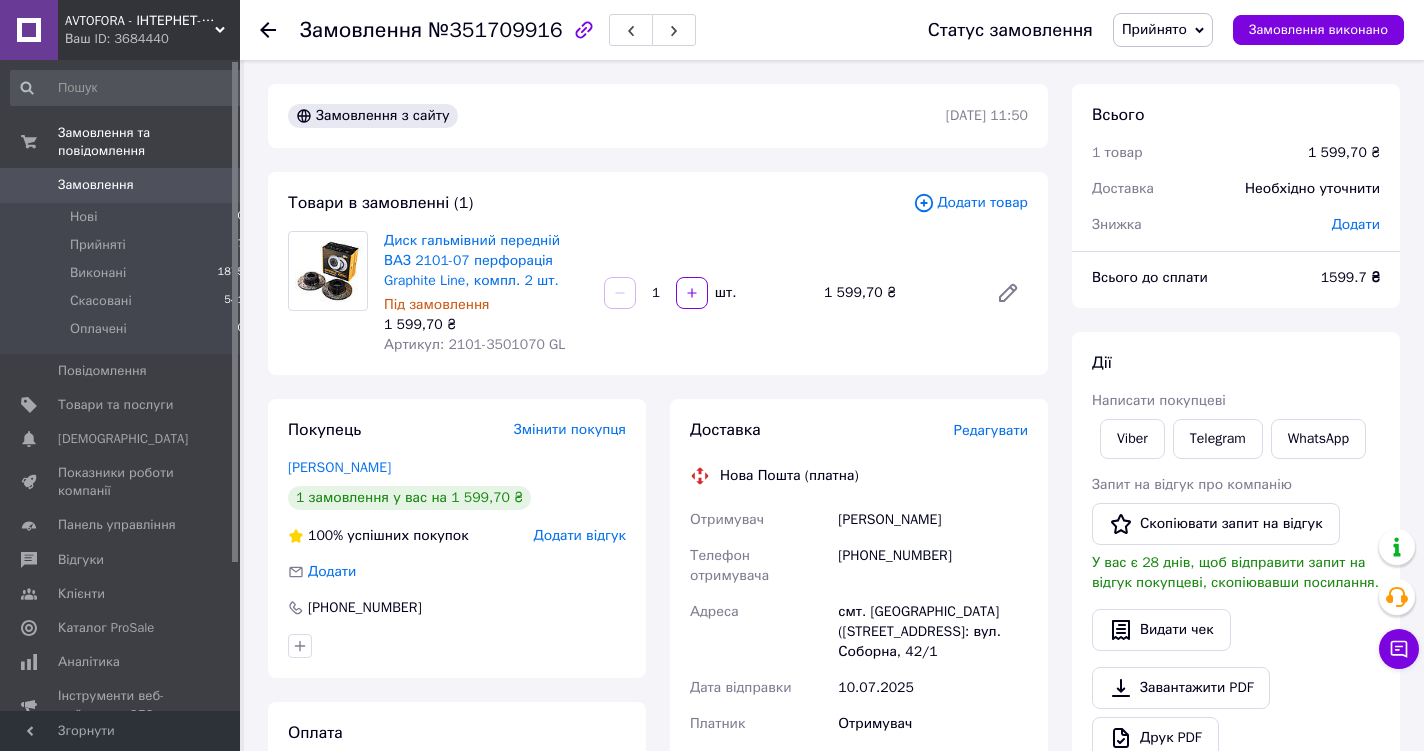 drag, startPoint x: 783, startPoint y: 335, endPoint x: 775, endPoint y: 326, distance: 12.0415945 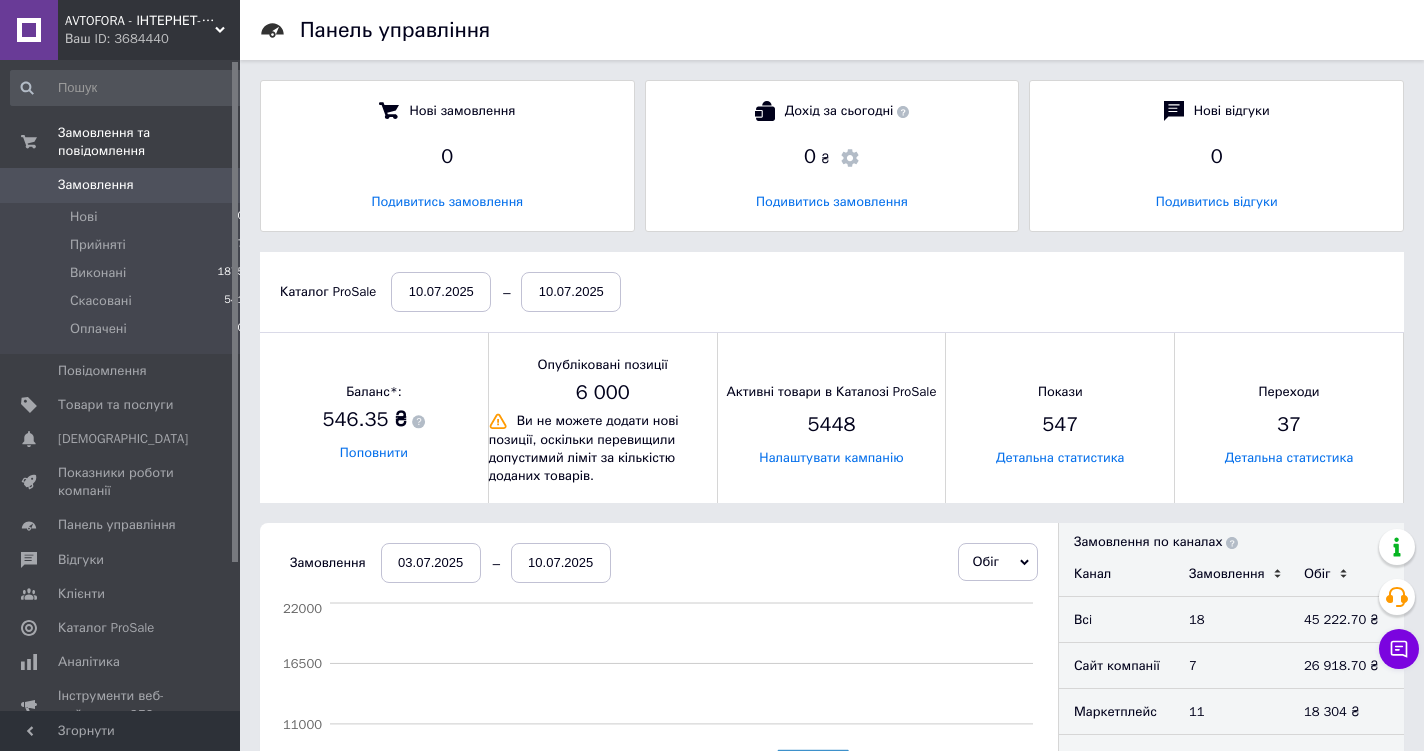 scroll, scrollTop: 10, scrollLeft: 10, axis: both 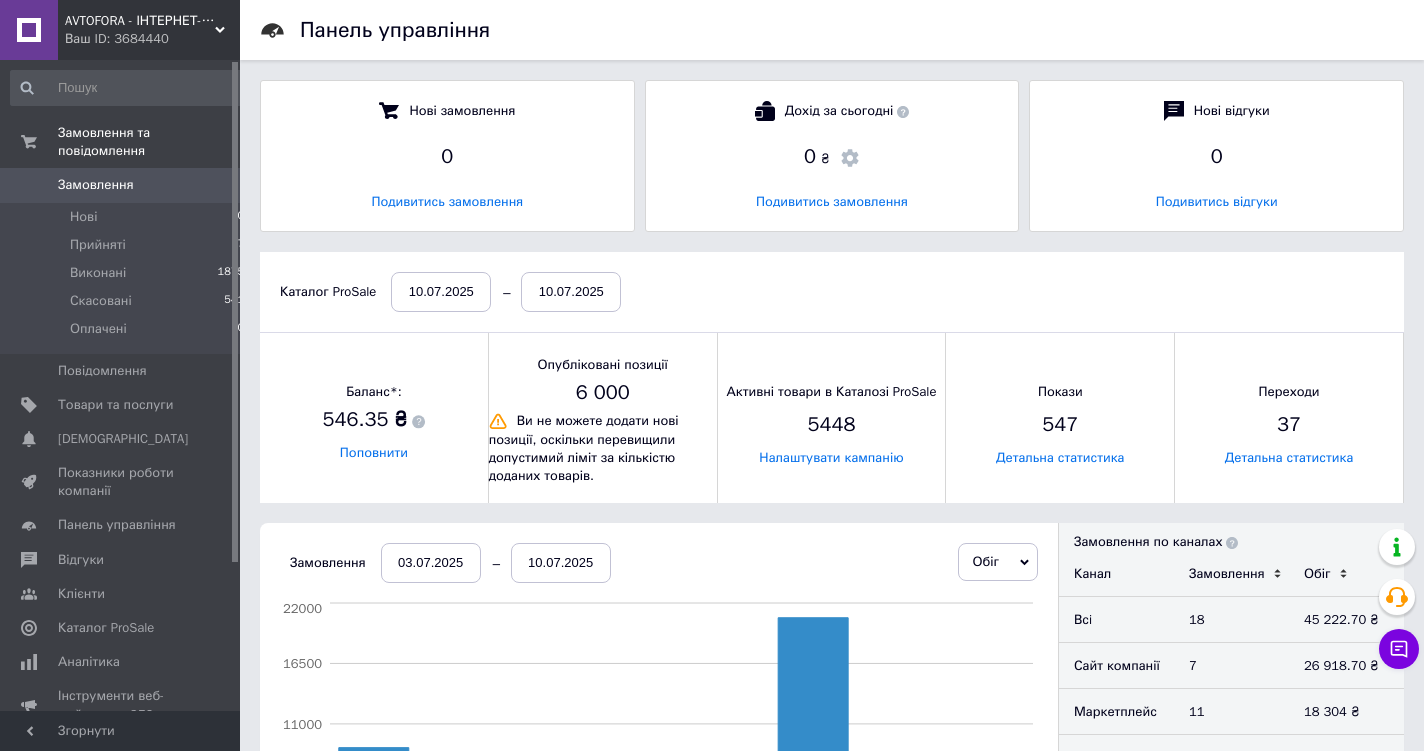 click on "AVTOFORA - ІНТЕРНЕТ-МАГАЗИН АВТОЗАПЧАСТИН" at bounding box center (140, 21) 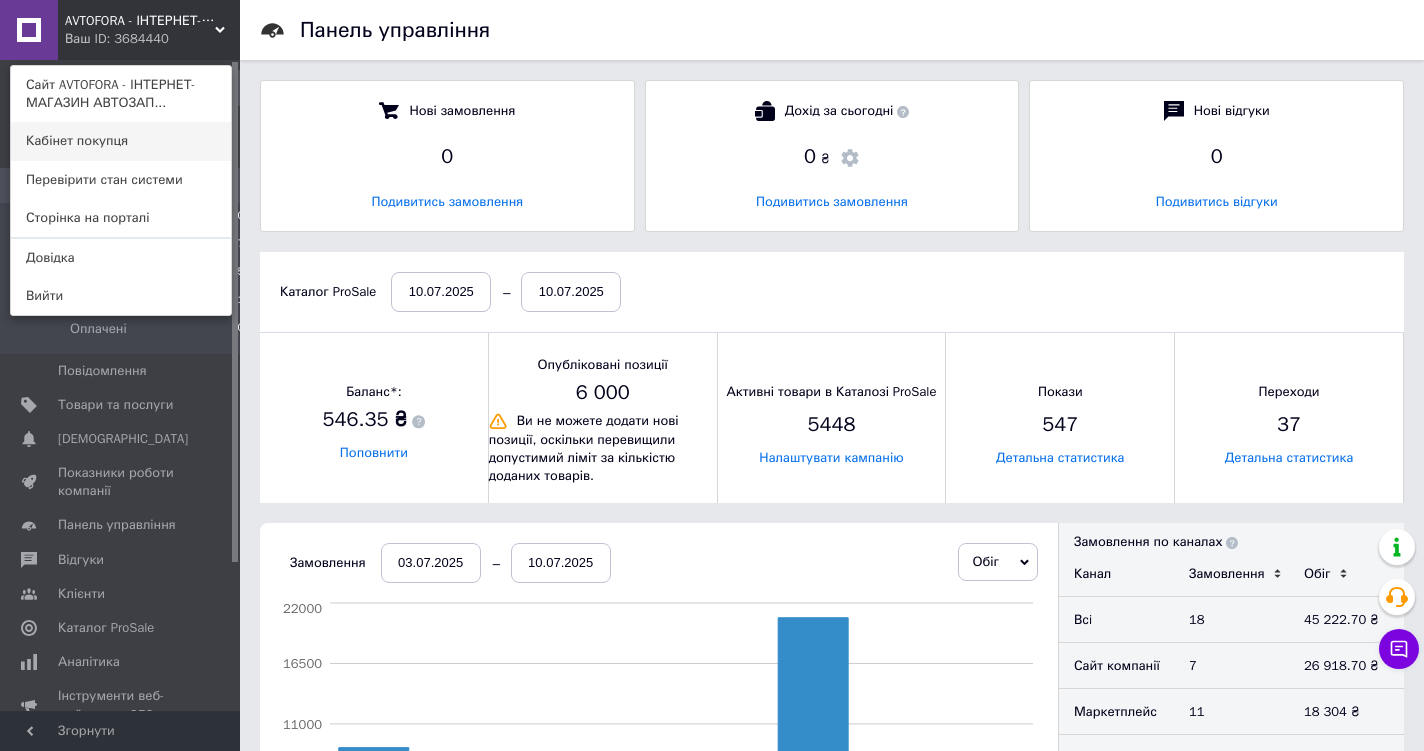 click on "Кабінет покупця" at bounding box center [121, 141] 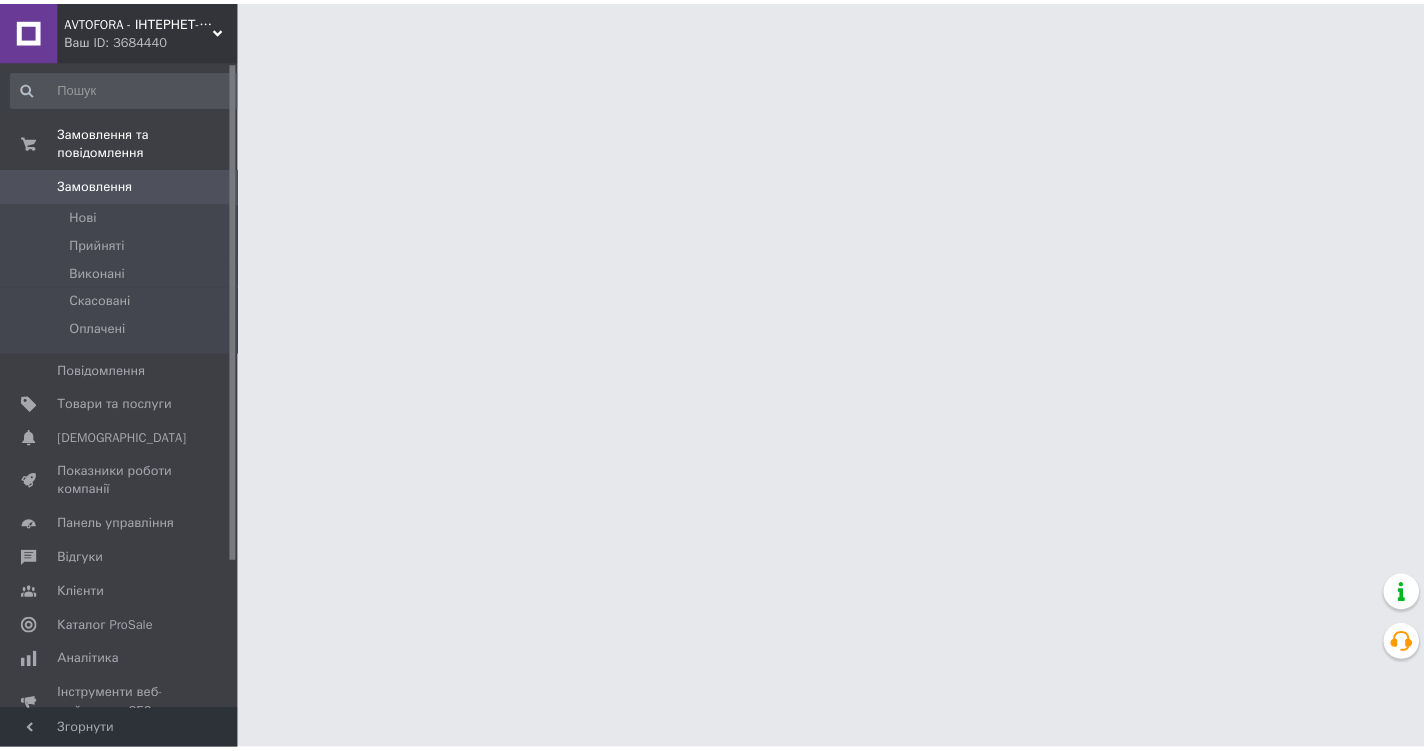 scroll, scrollTop: 0, scrollLeft: 0, axis: both 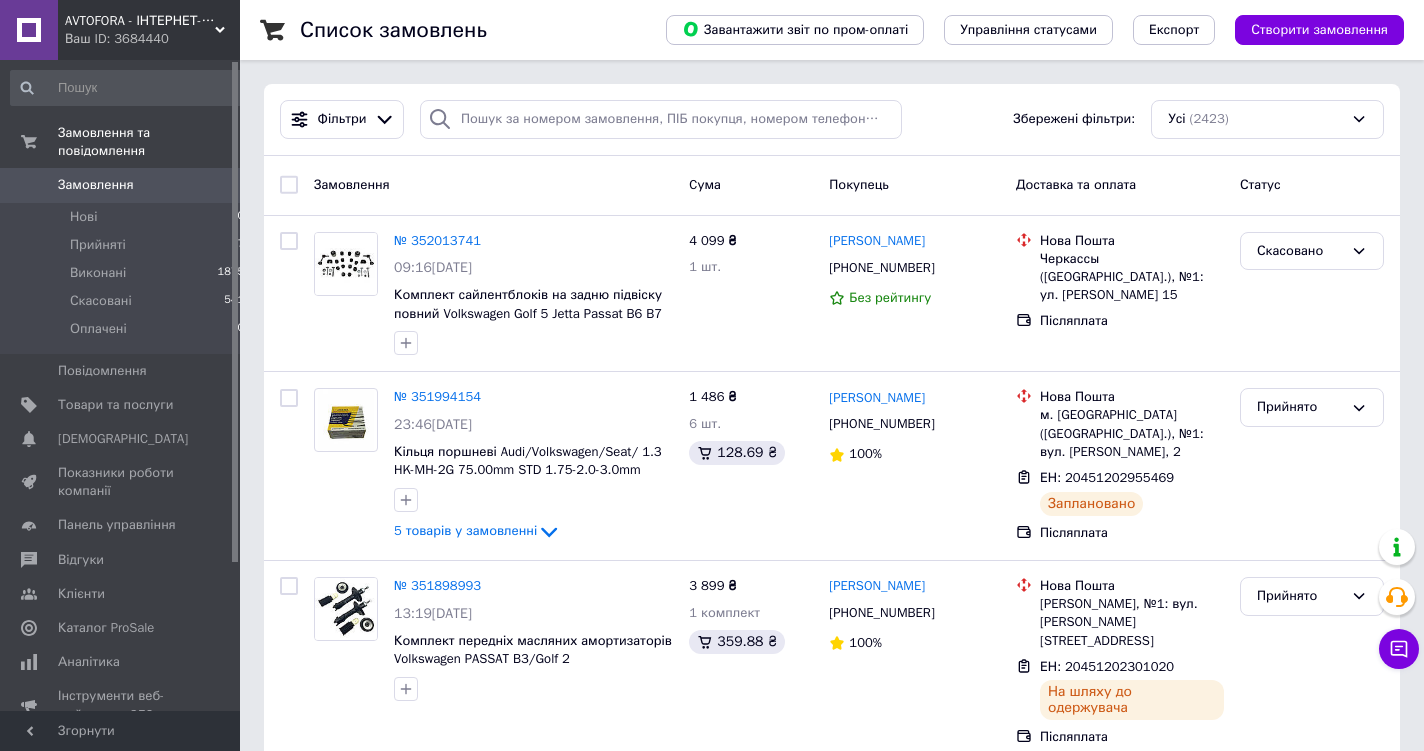 click 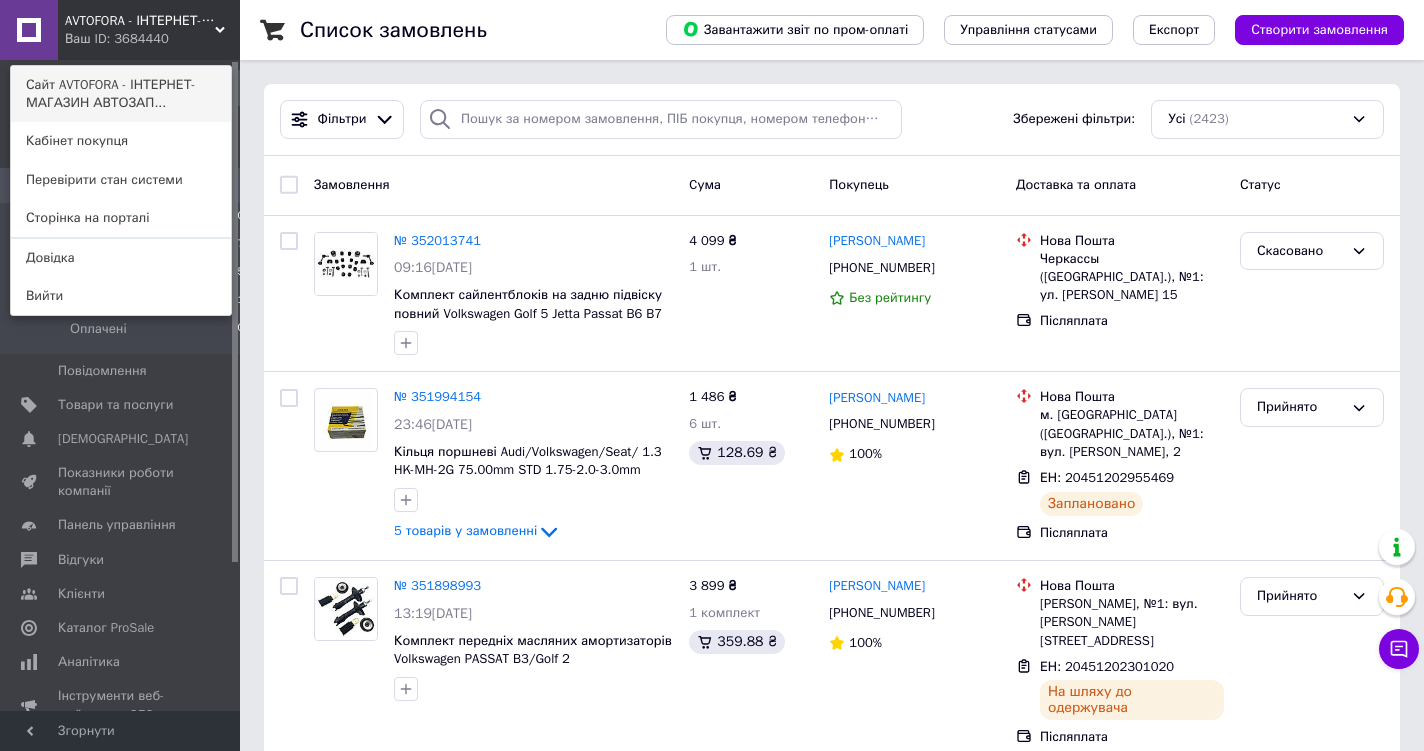 click on "Сайт AVTOFORA - ІНТЕРНЕТ-МАГАЗИН АВТОЗАП..." at bounding box center (121, 94) 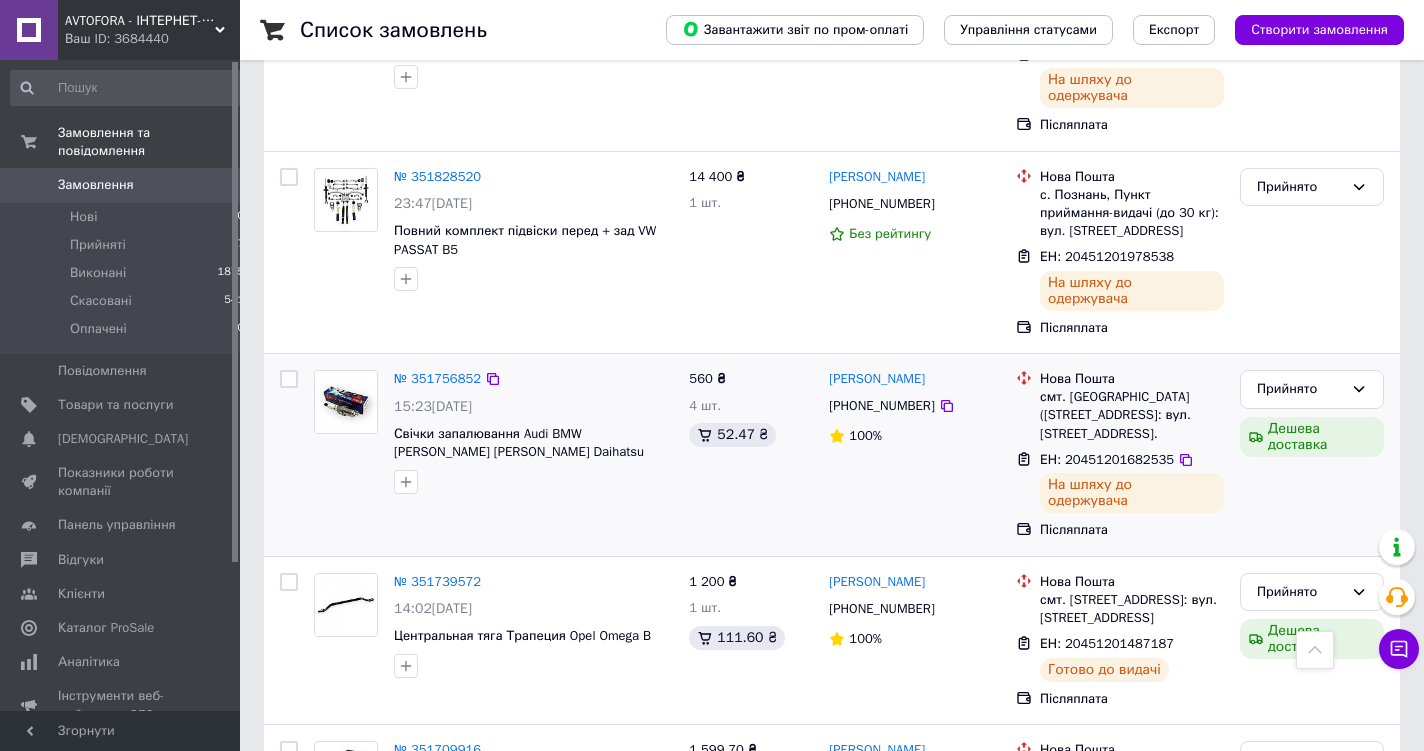 scroll, scrollTop: 918, scrollLeft: 0, axis: vertical 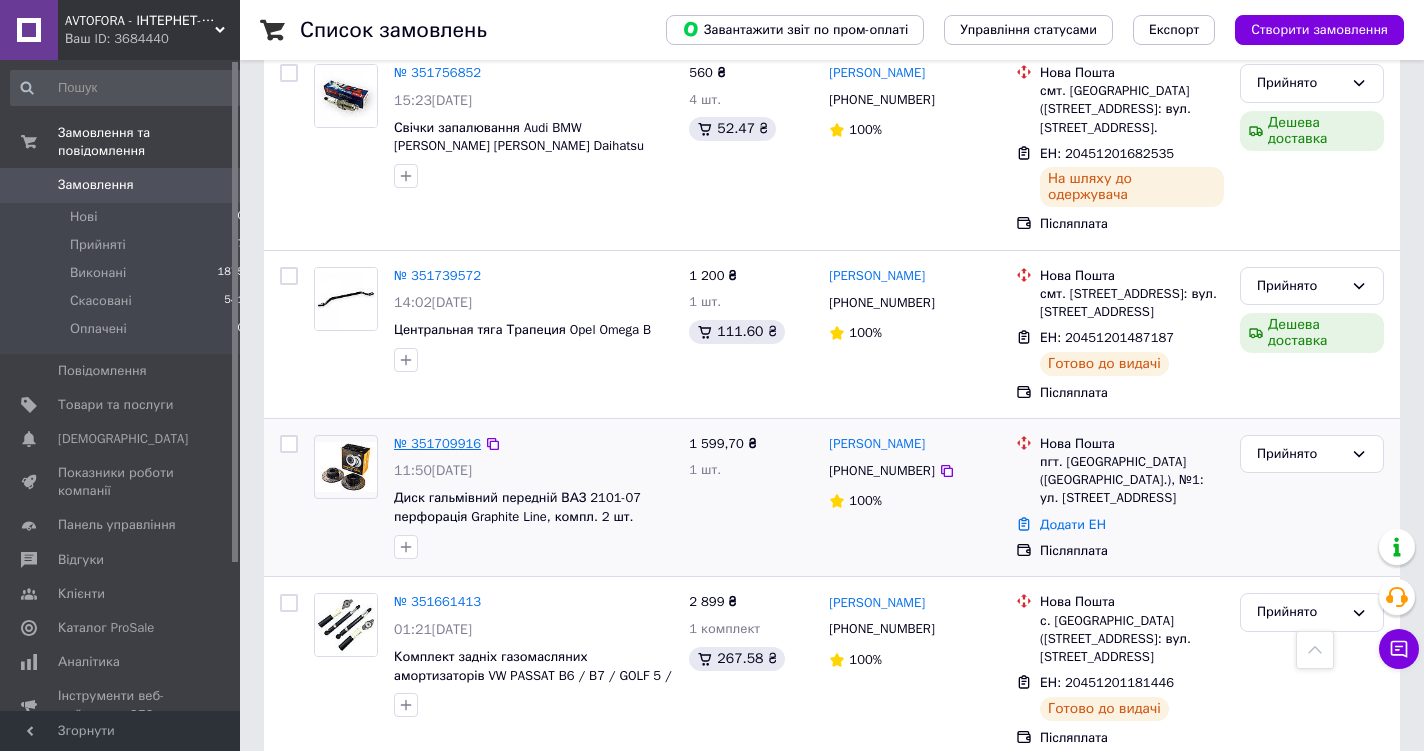 click on "№ 351709916" at bounding box center [437, 443] 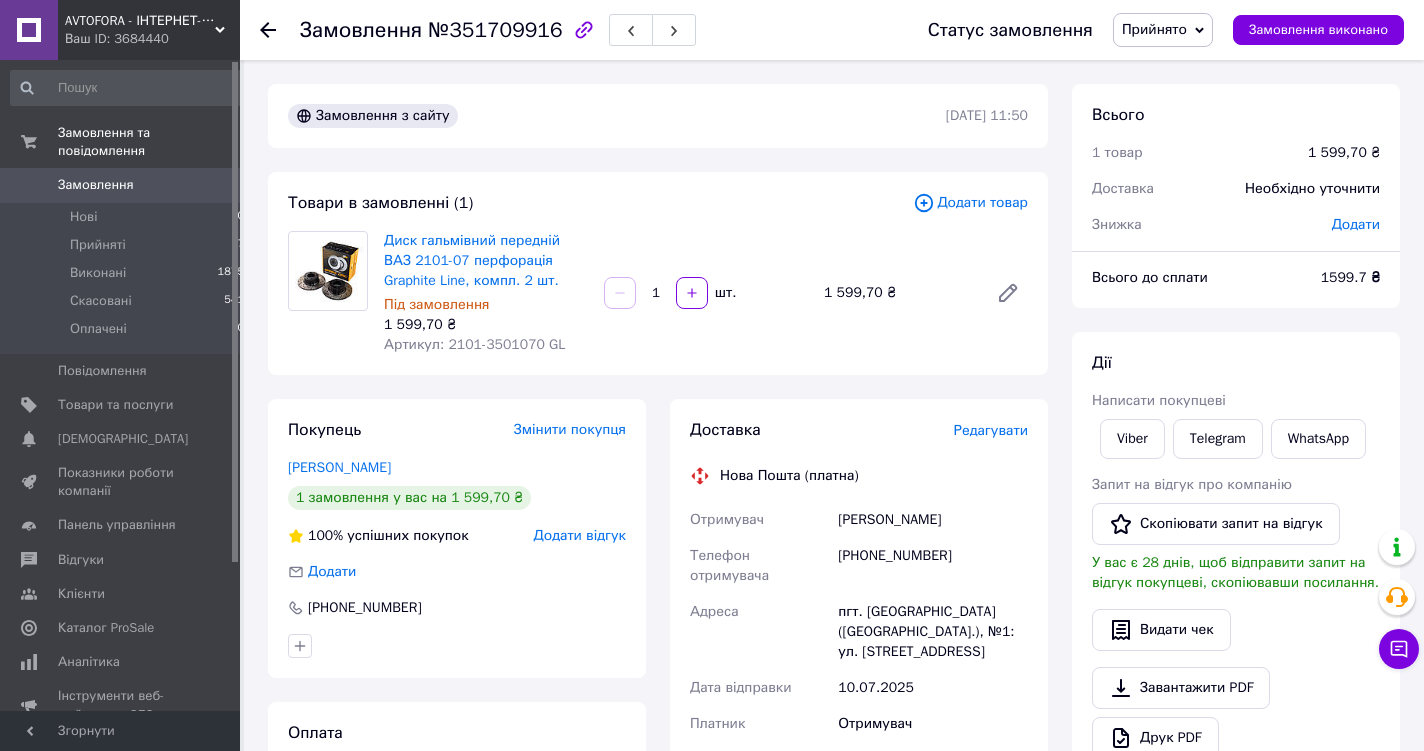 scroll, scrollTop: 357, scrollLeft: 0, axis: vertical 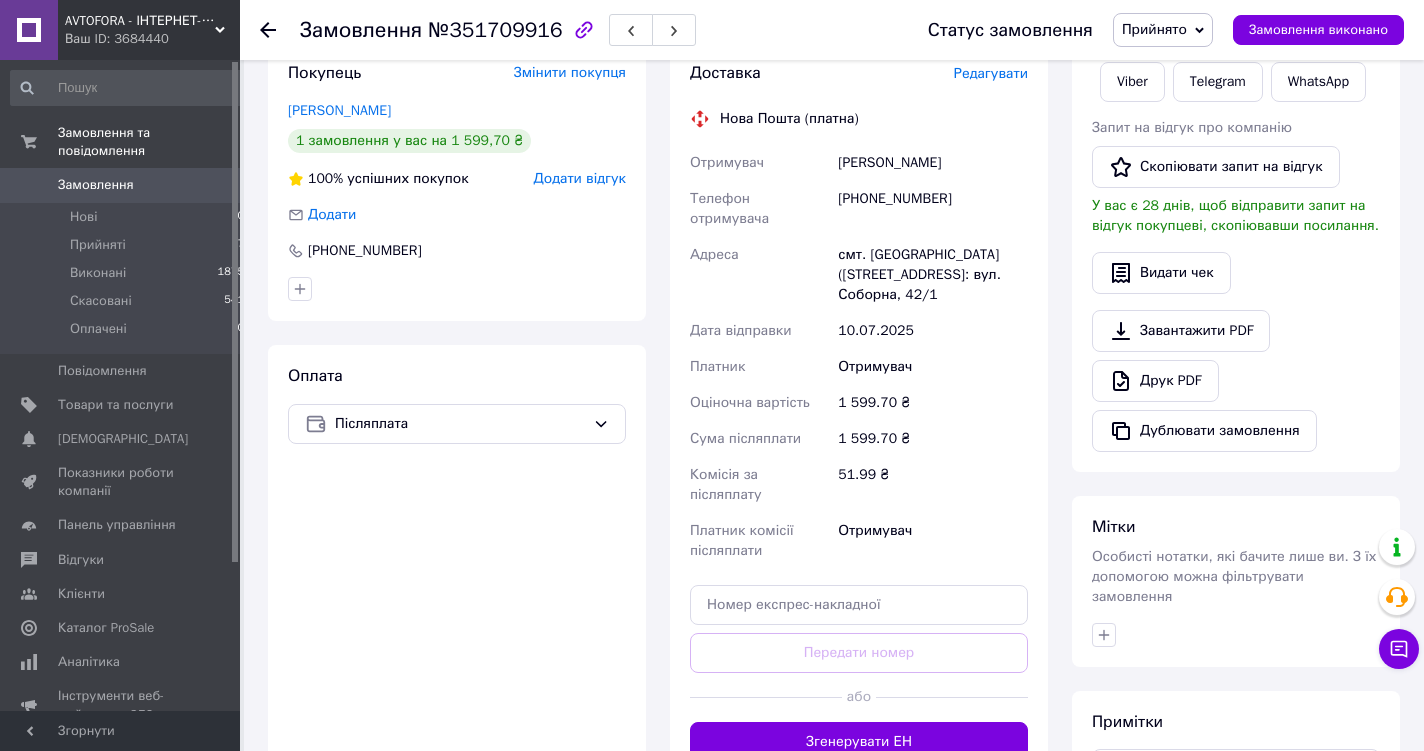 click on "Згенерувати ЕН" at bounding box center (859, 742) 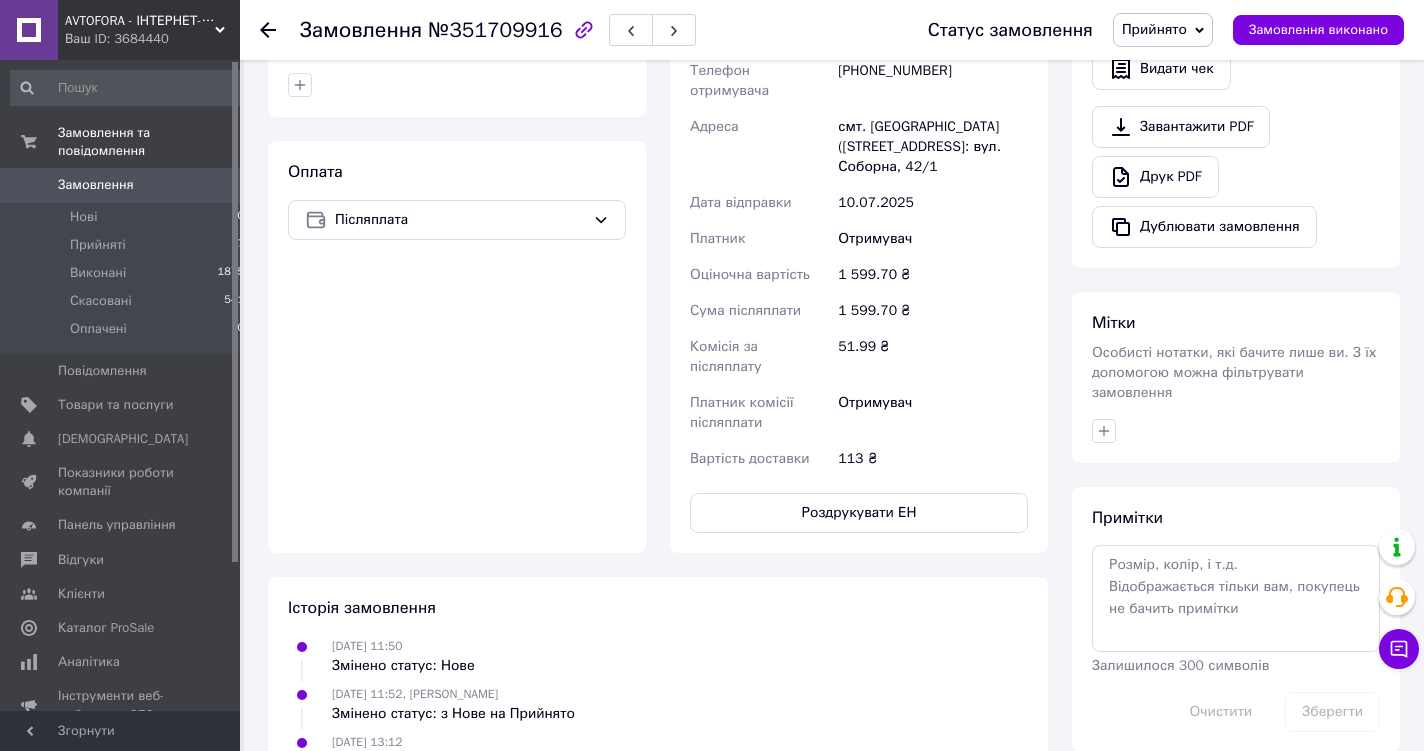 scroll, scrollTop: 255, scrollLeft: 0, axis: vertical 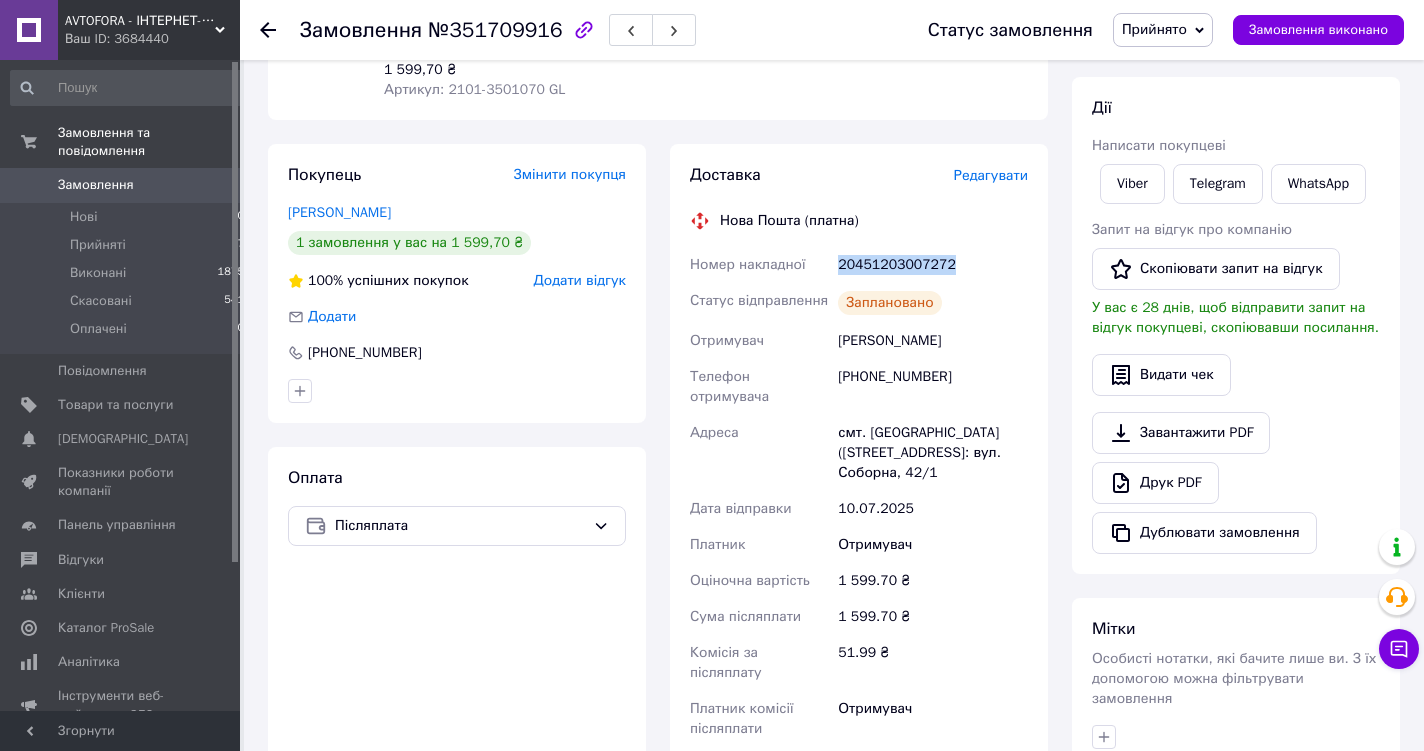 drag, startPoint x: 834, startPoint y: 263, endPoint x: 951, endPoint y: 264, distance: 117.00427 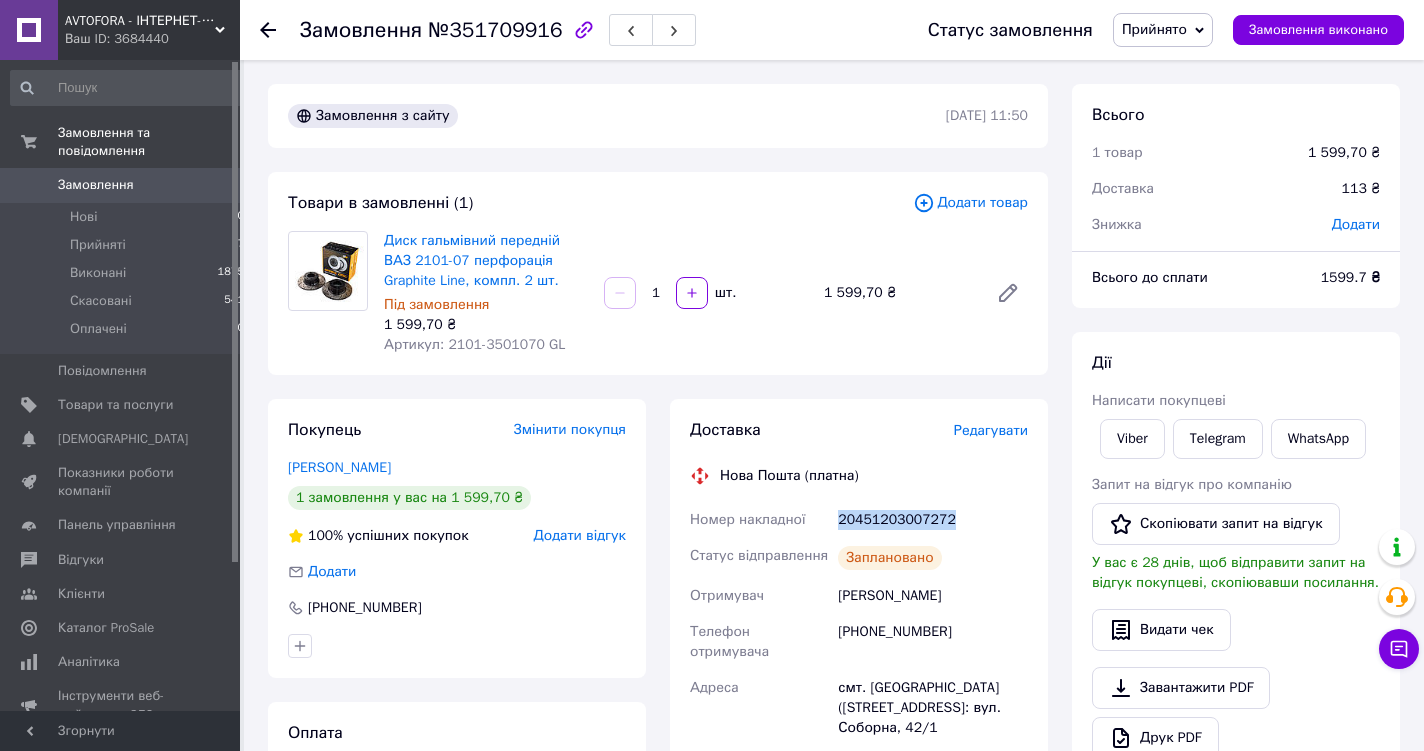 copy on "Номер накладної 20451203007272" 